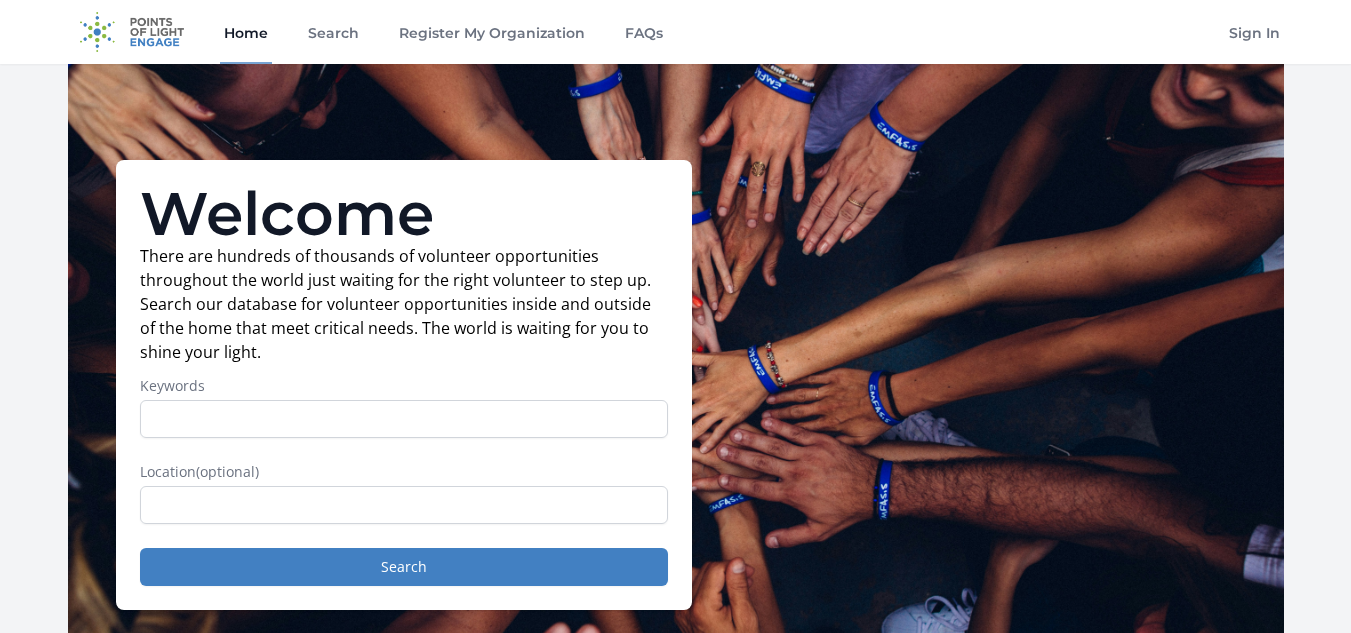 scroll, scrollTop: 0, scrollLeft: 0, axis: both 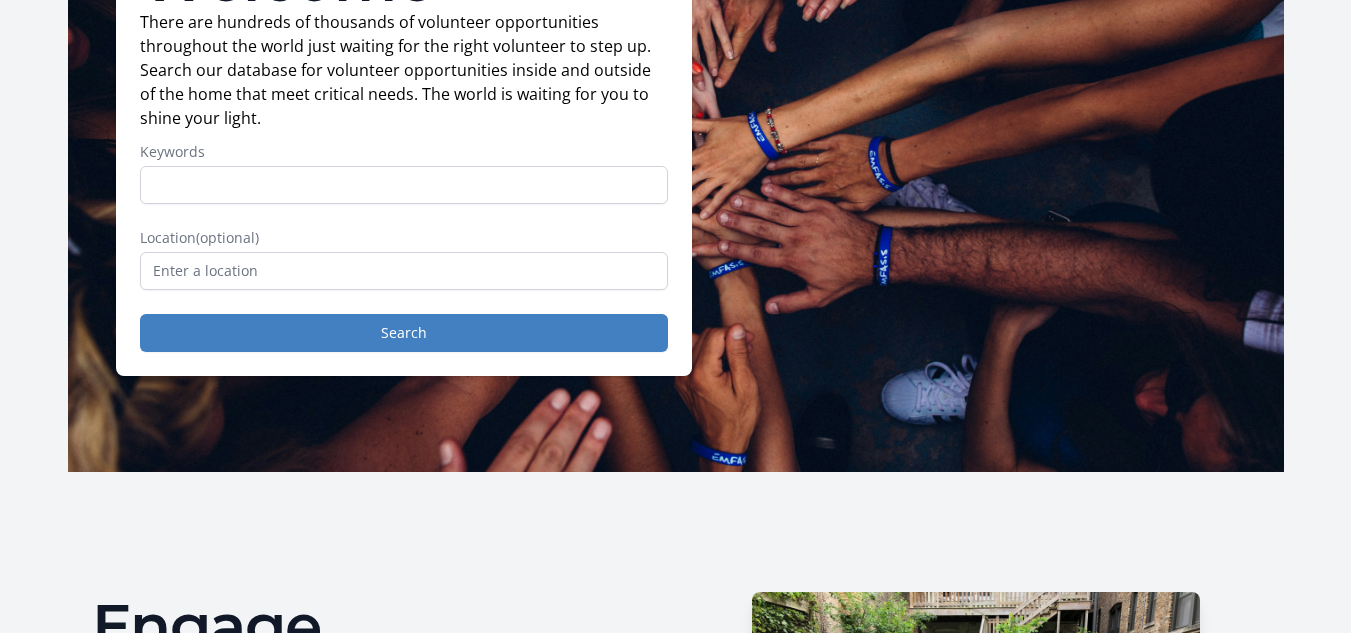 drag, startPoint x: 1356, startPoint y: 105, endPoint x: 1308, endPoint y: 161, distance: 73.756355 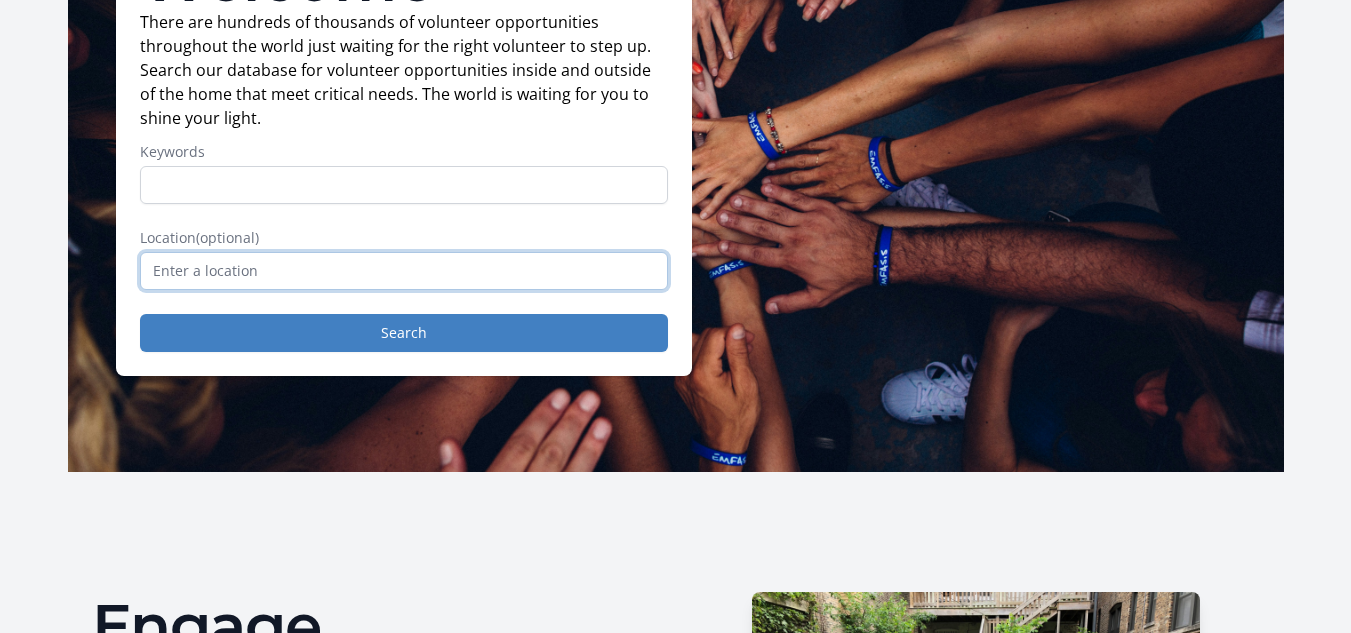 click at bounding box center [404, 271] 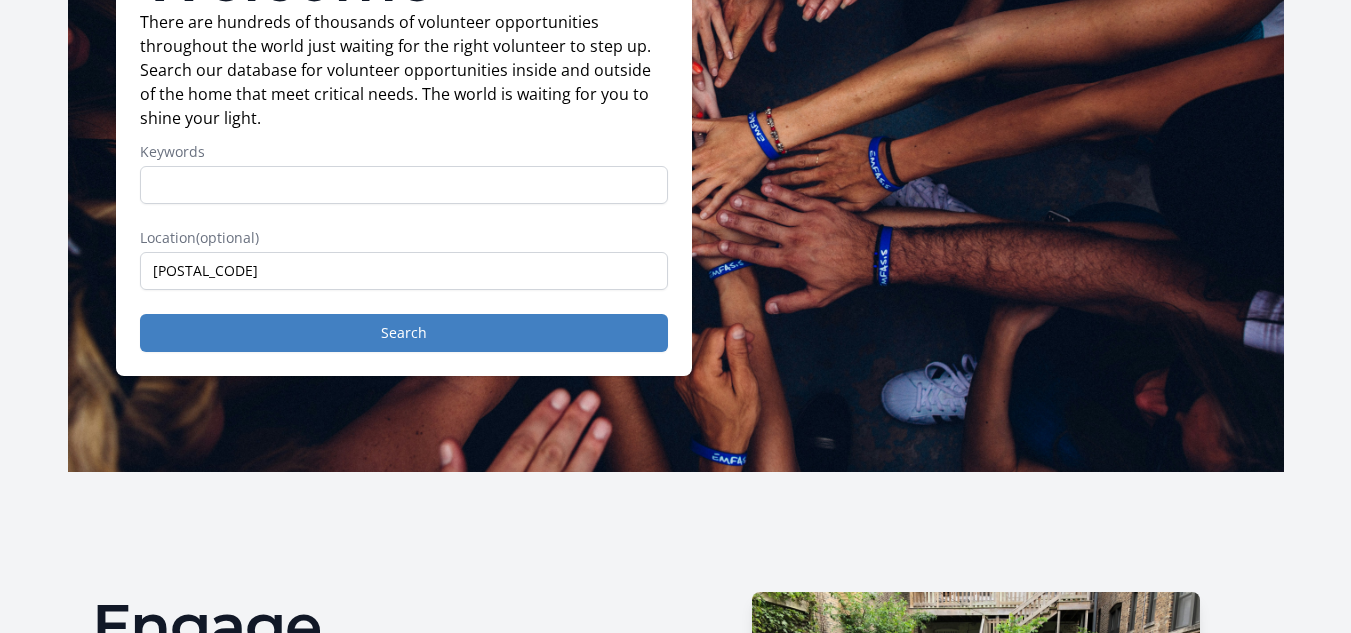 type on "[CITY] [ZIP], USA" 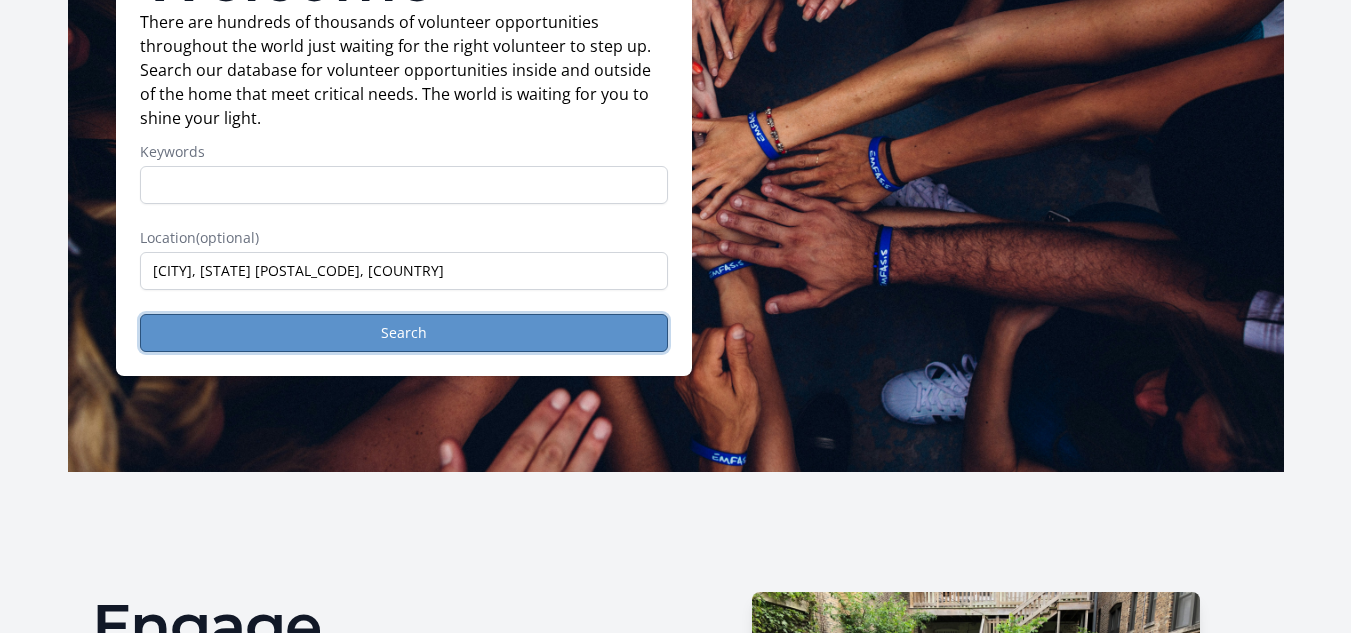 click on "Search" at bounding box center (404, 333) 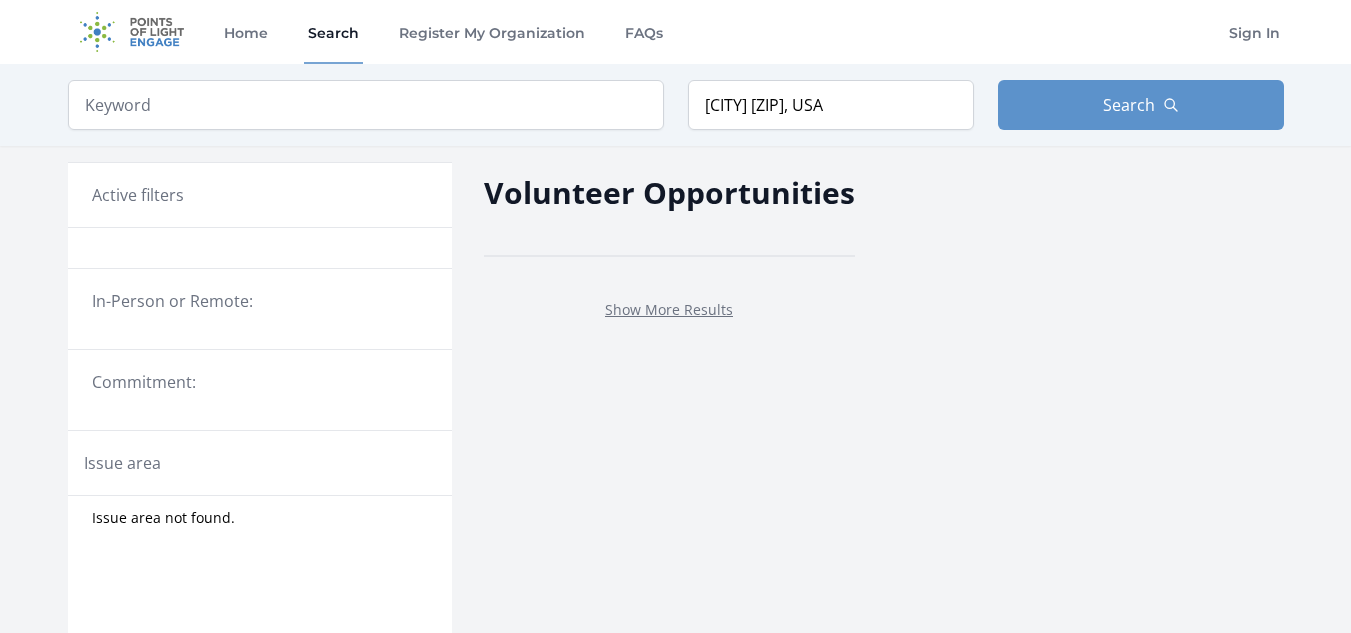 scroll, scrollTop: 0, scrollLeft: 0, axis: both 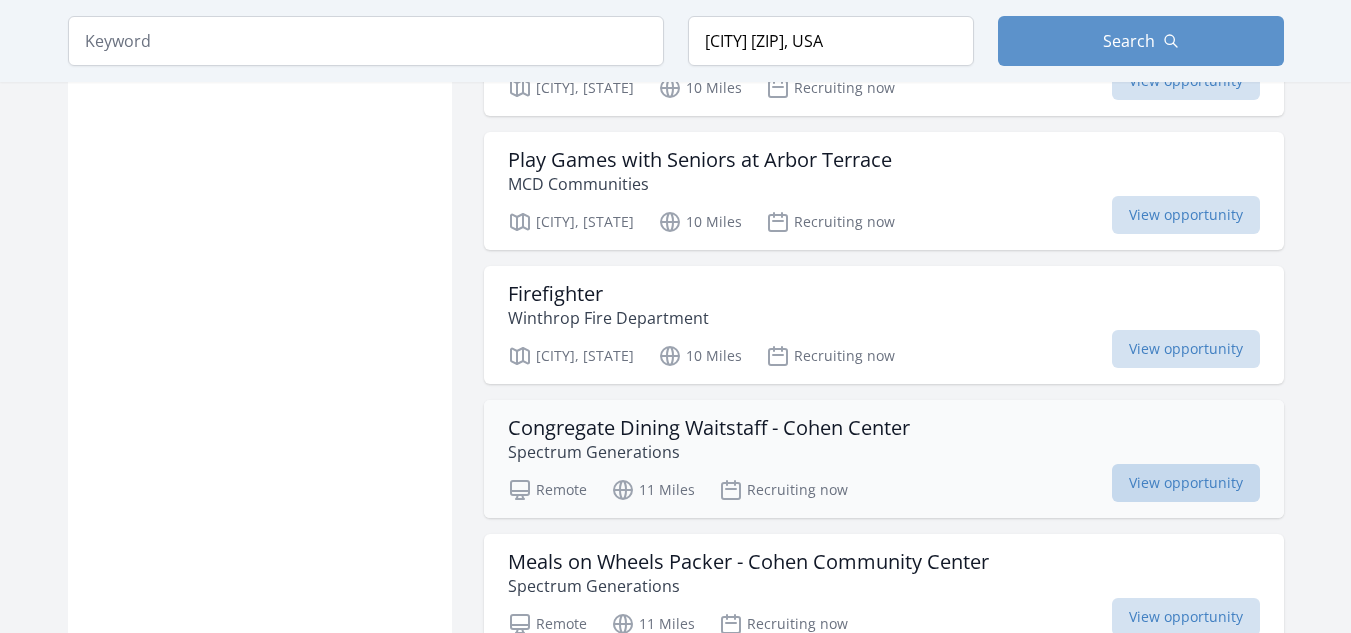 click on "View opportunity" at bounding box center [1186, 483] 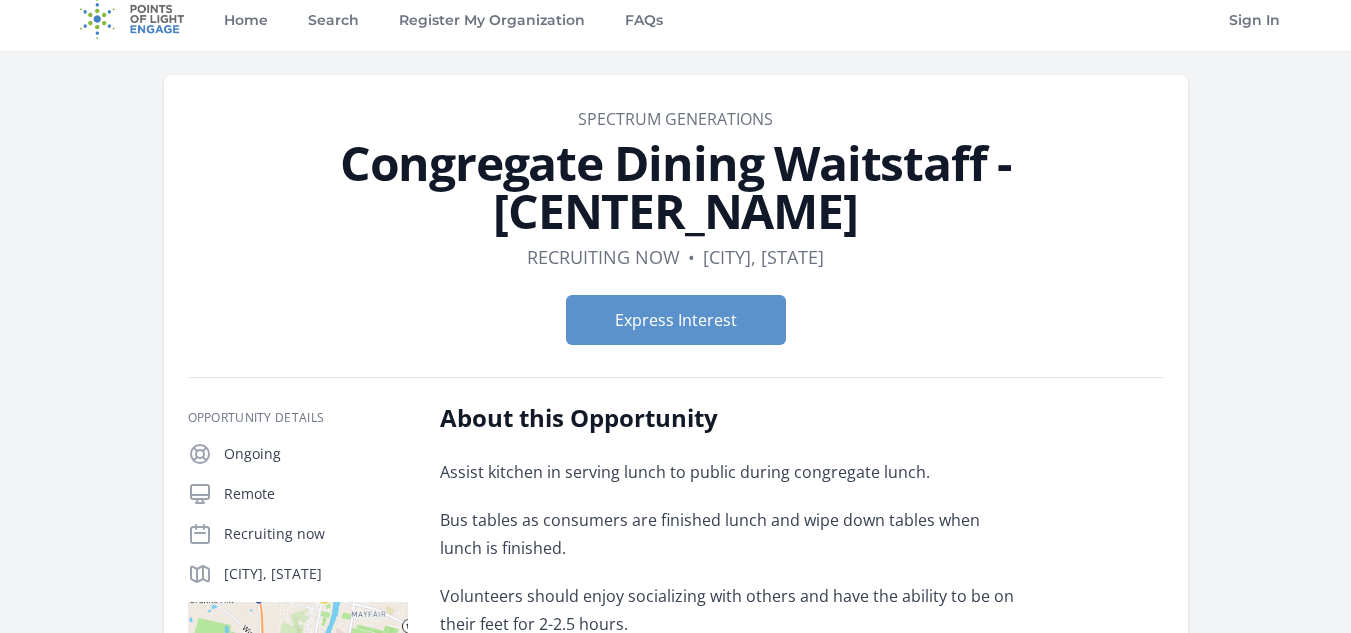 scroll, scrollTop: 0, scrollLeft: 0, axis: both 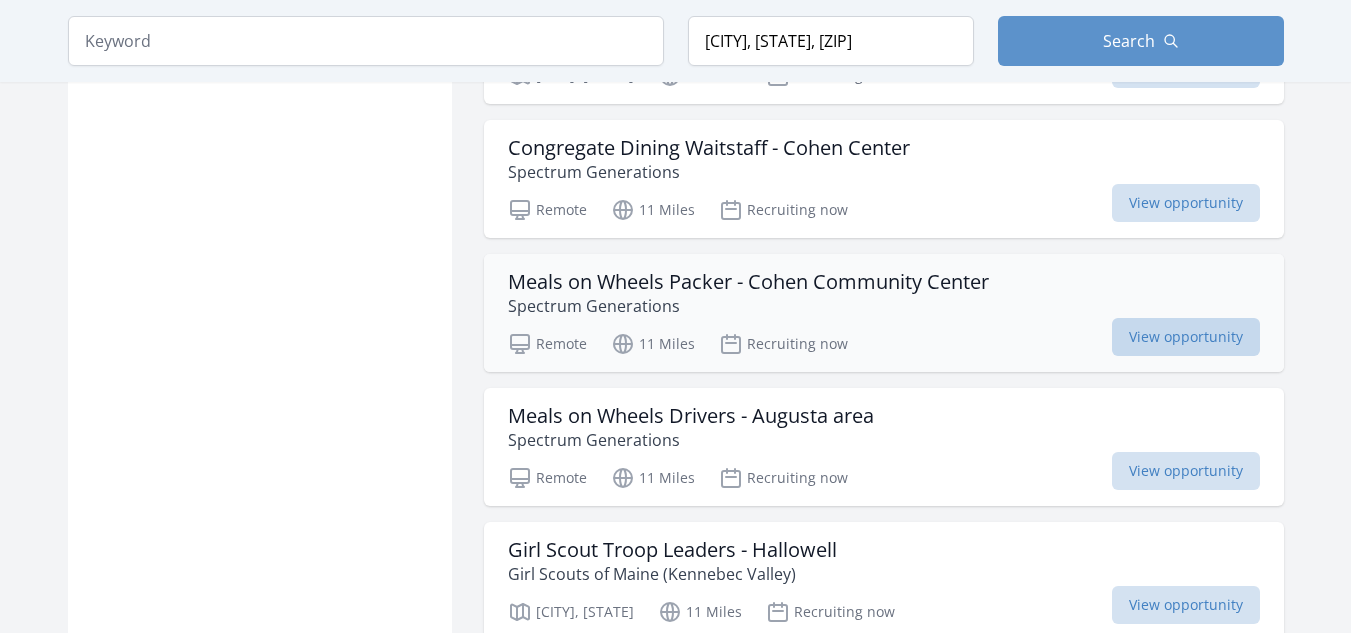 click on "View opportunity" at bounding box center [1186, 337] 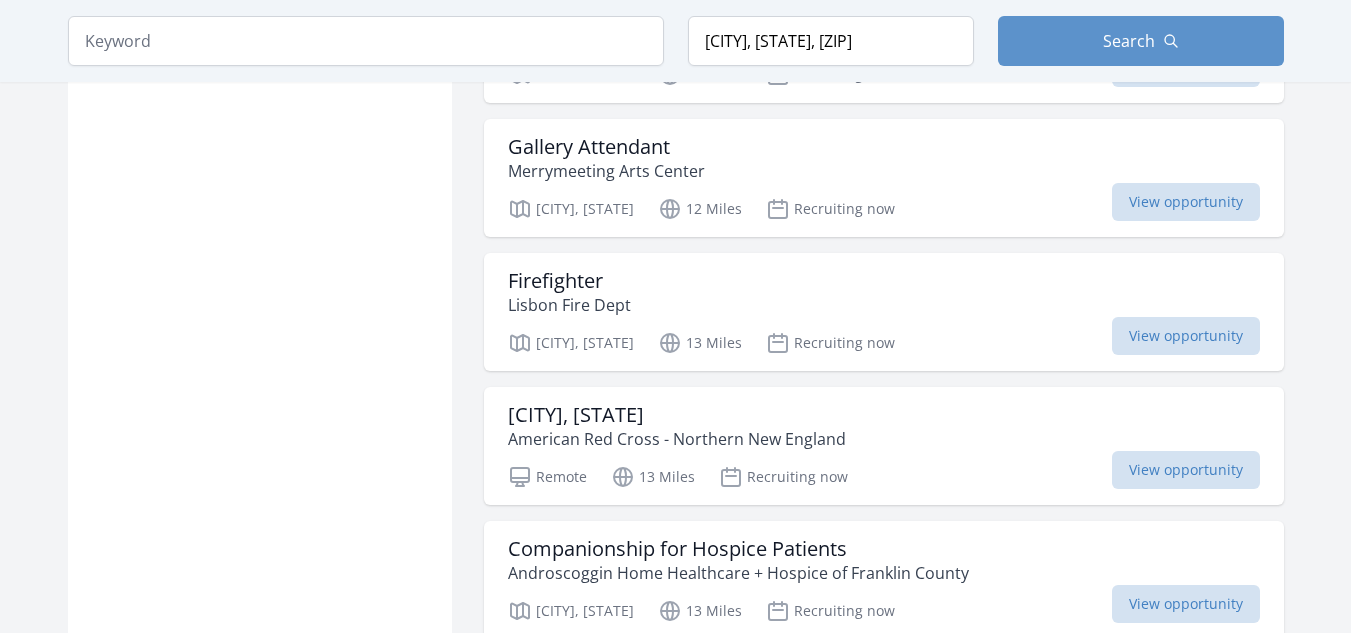 scroll, scrollTop: 2641, scrollLeft: 0, axis: vertical 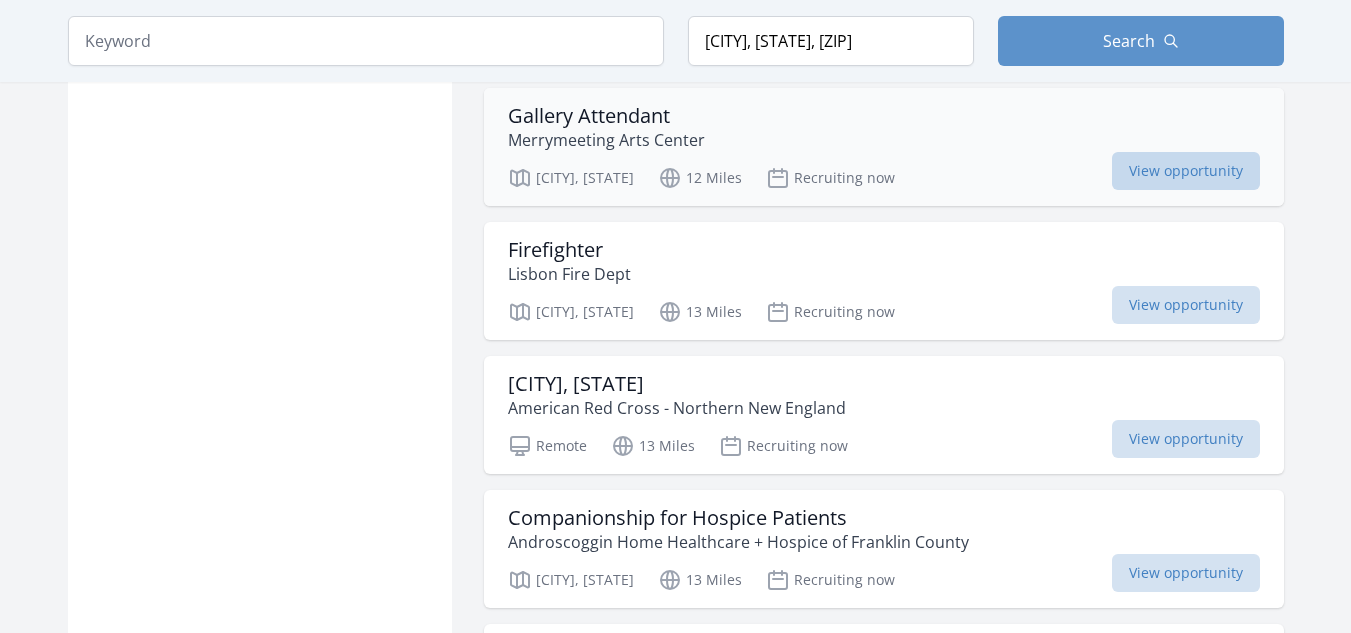 click on "View opportunity" at bounding box center (1186, 171) 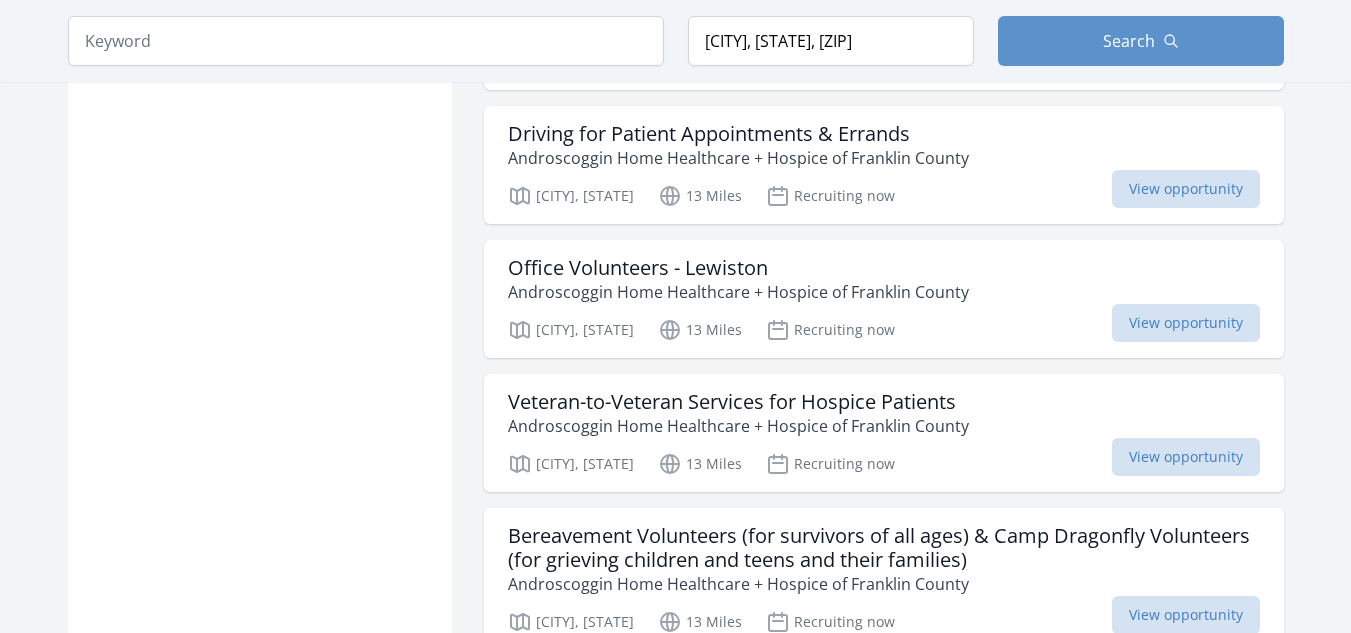 scroll, scrollTop: 3161, scrollLeft: 0, axis: vertical 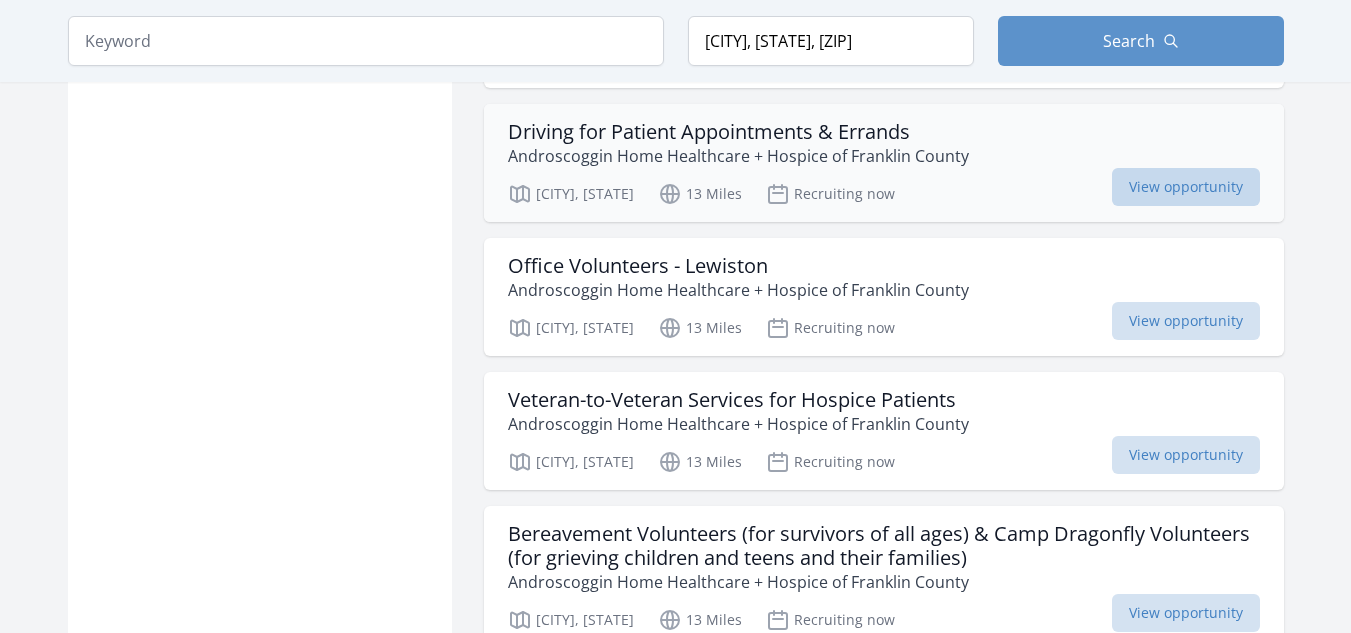 click on "View opportunity" at bounding box center (1186, 187) 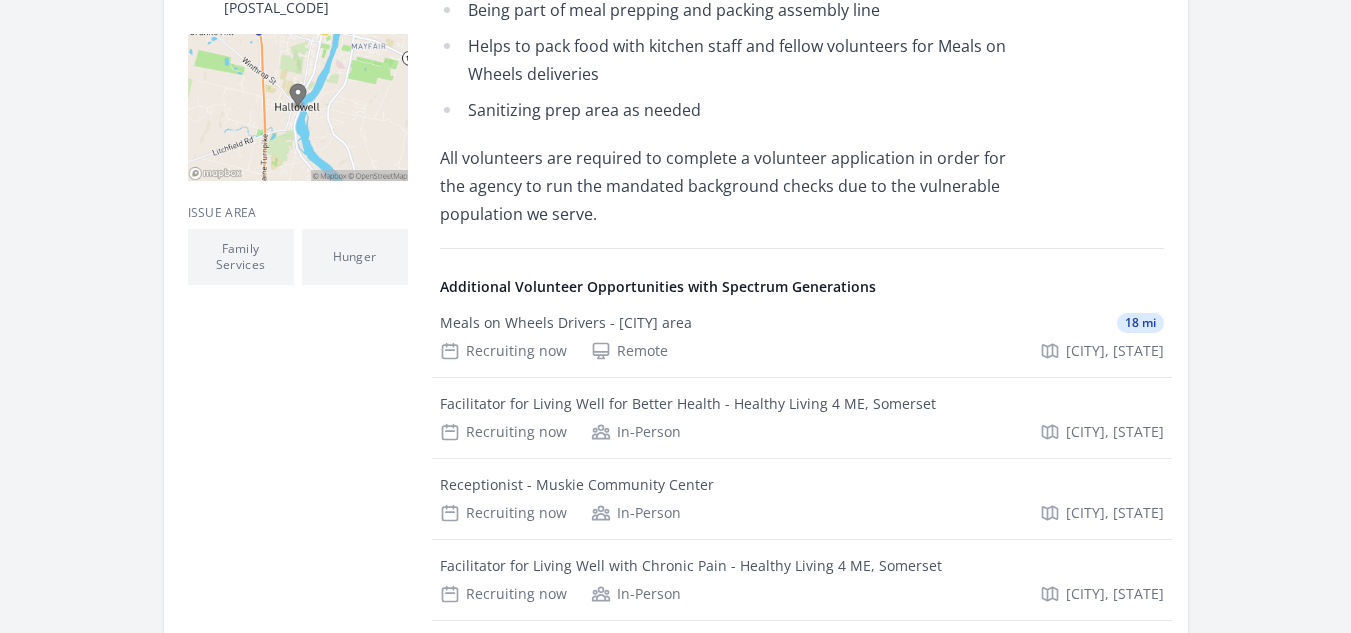scroll, scrollTop: 600, scrollLeft: 0, axis: vertical 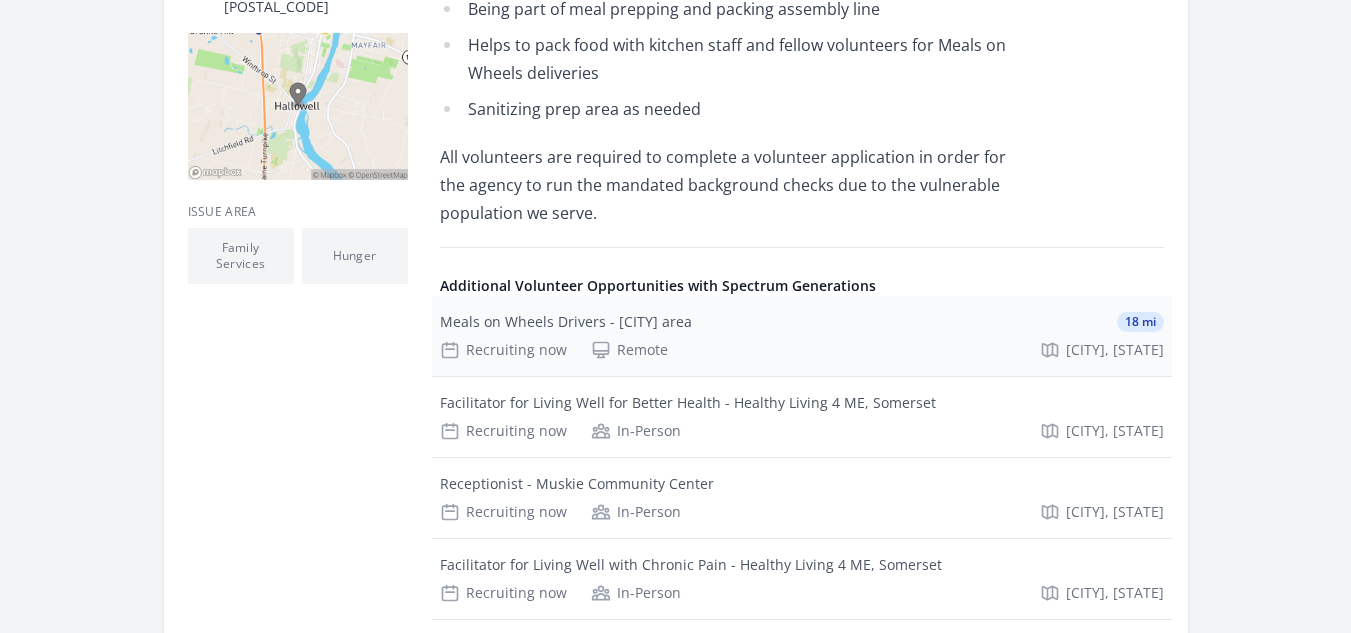 click 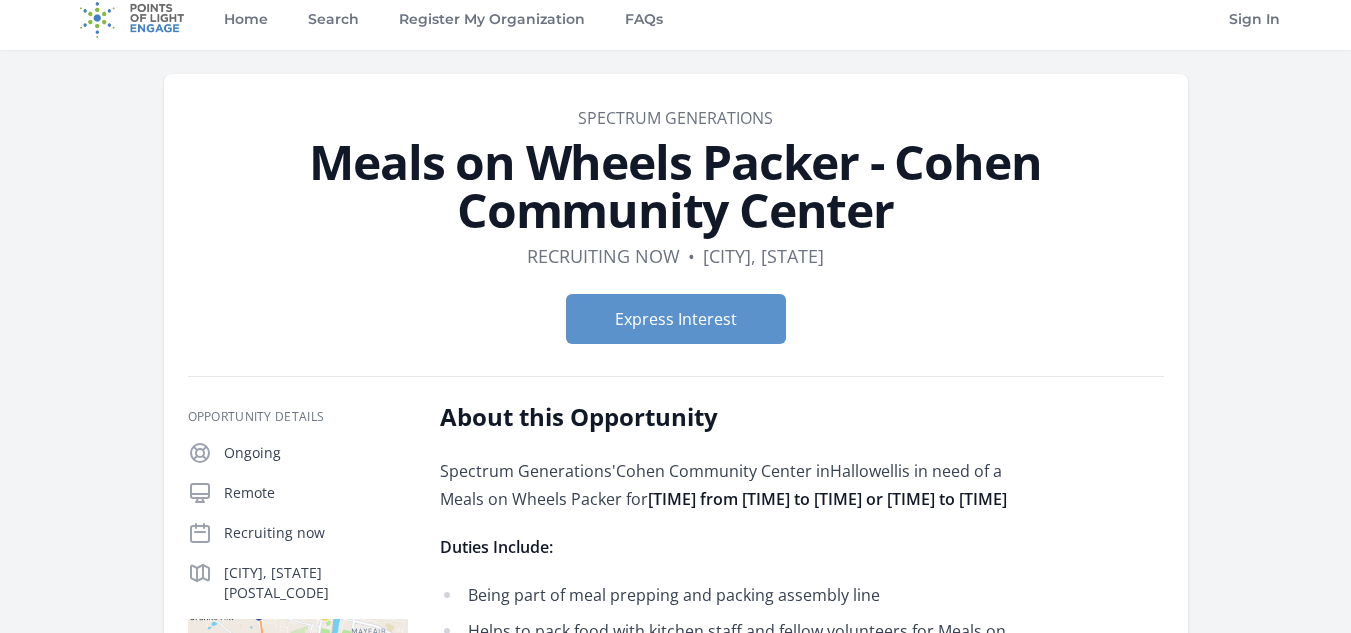 scroll, scrollTop: 0, scrollLeft: 0, axis: both 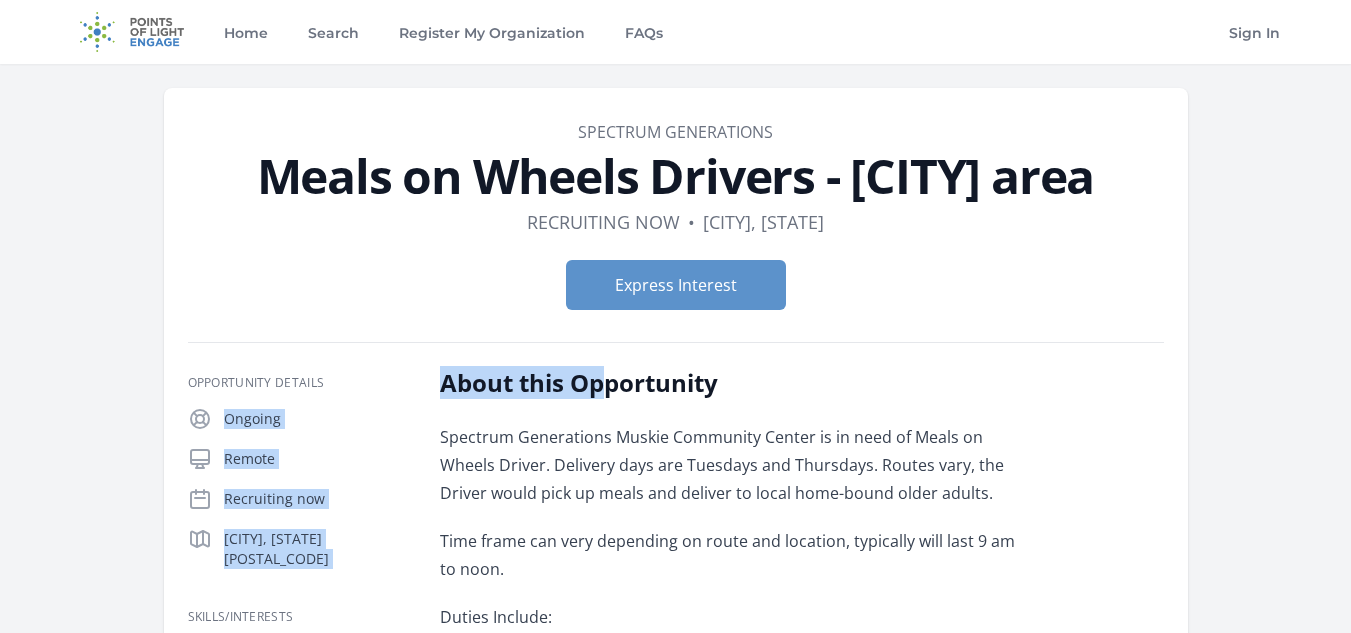 drag, startPoint x: 0, startPoint y: 0, endPoint x: 405, endPoint y: 352, distance: 536.59015 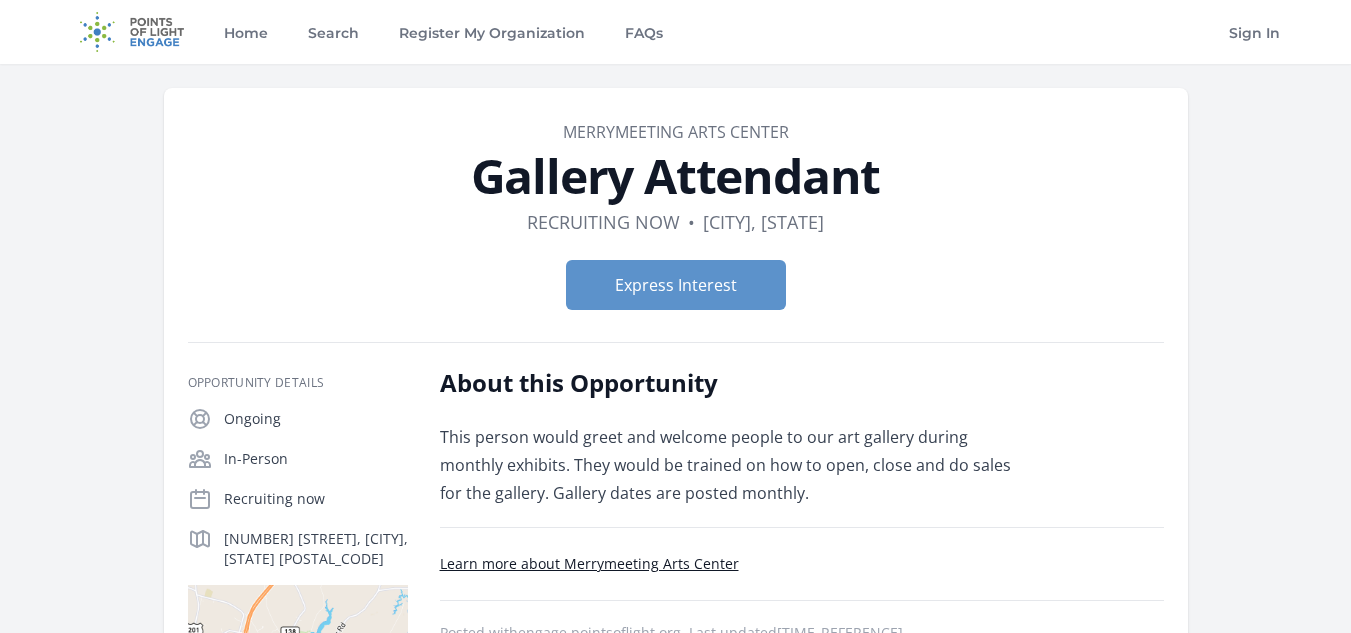 scroll, scrollTop: 0, scrollLeft: 0, axis: both 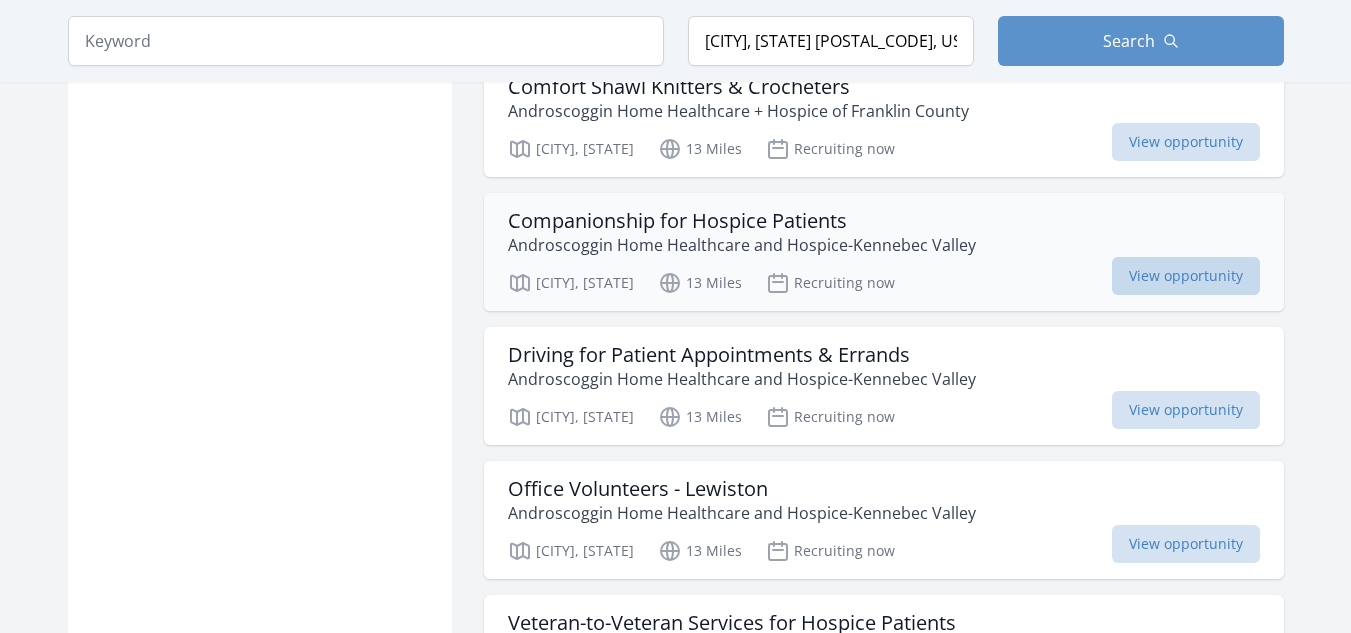 click on "View opportunity" at bounding box center (1186, 276) 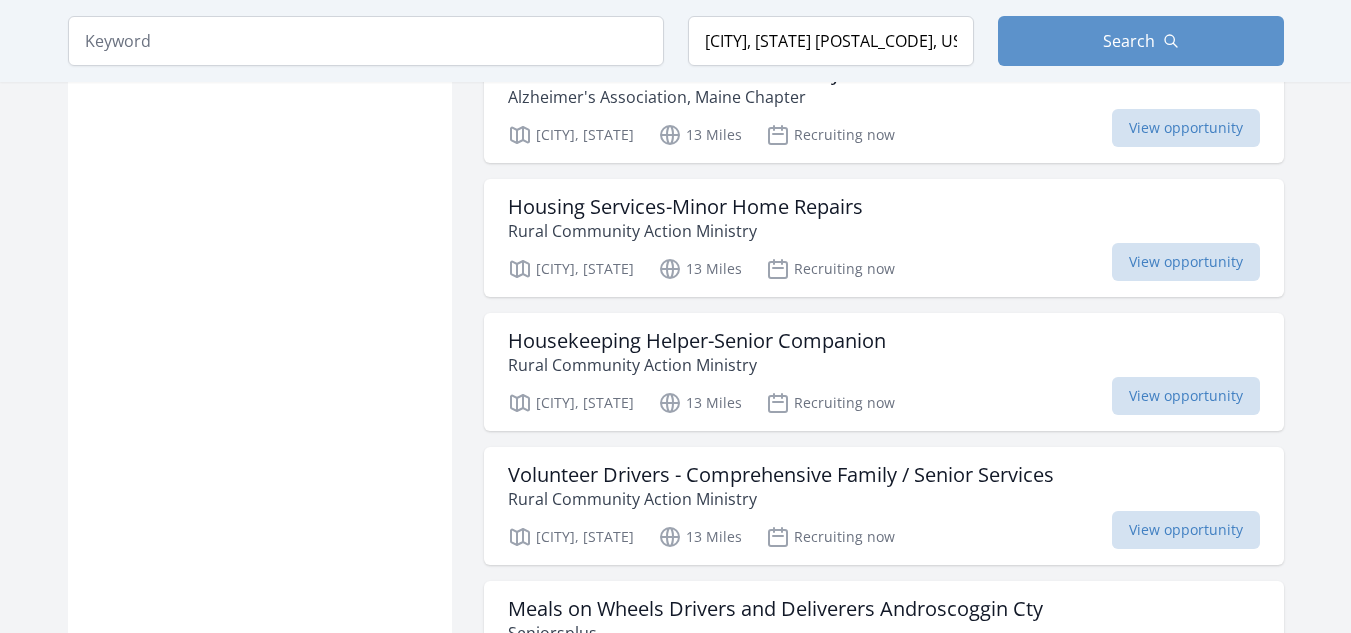 scroll, scrollTop: 4821, scrollLeft: 0, axis: vertical 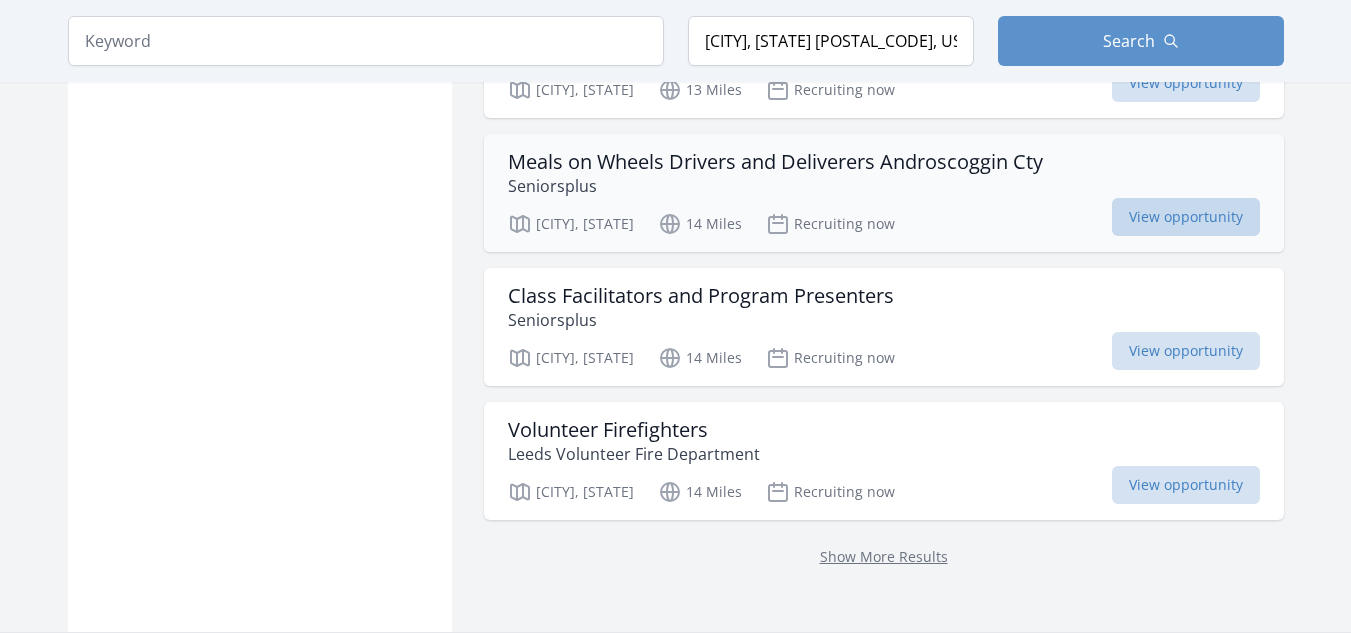 click on "View opportunity" at bounding box center (1186, 217) 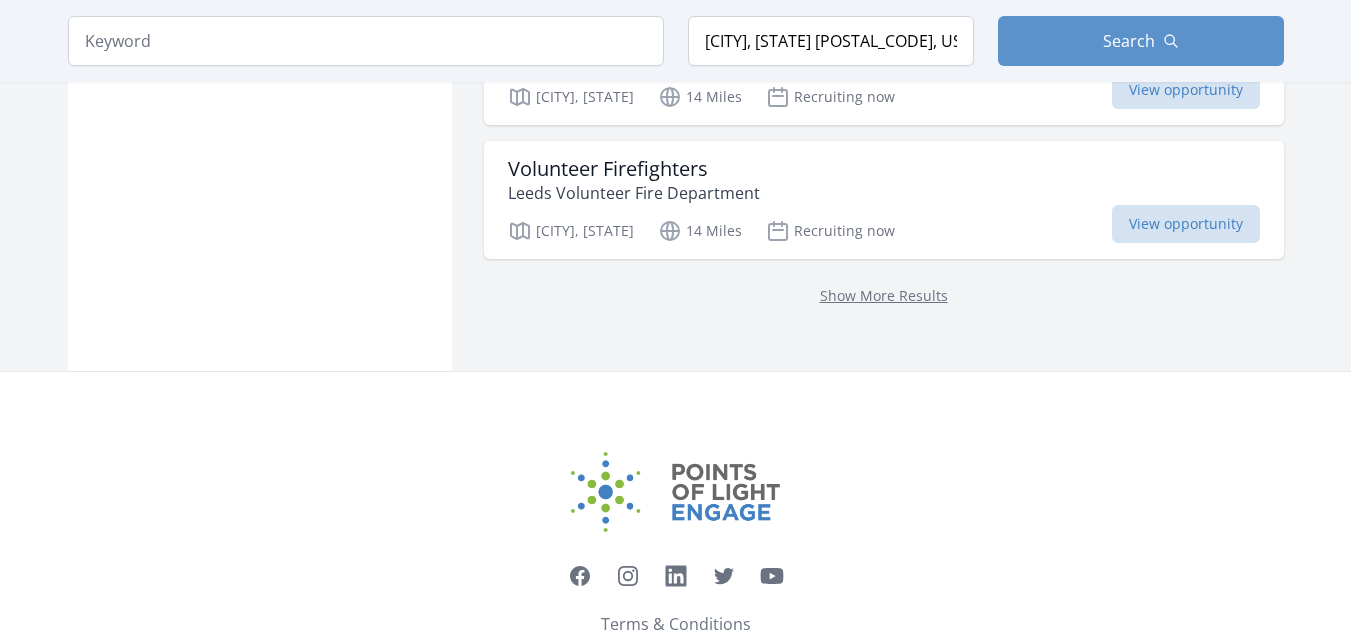 scroll, scrollTop: 5508, scrollLeft: 0, axis: vertical 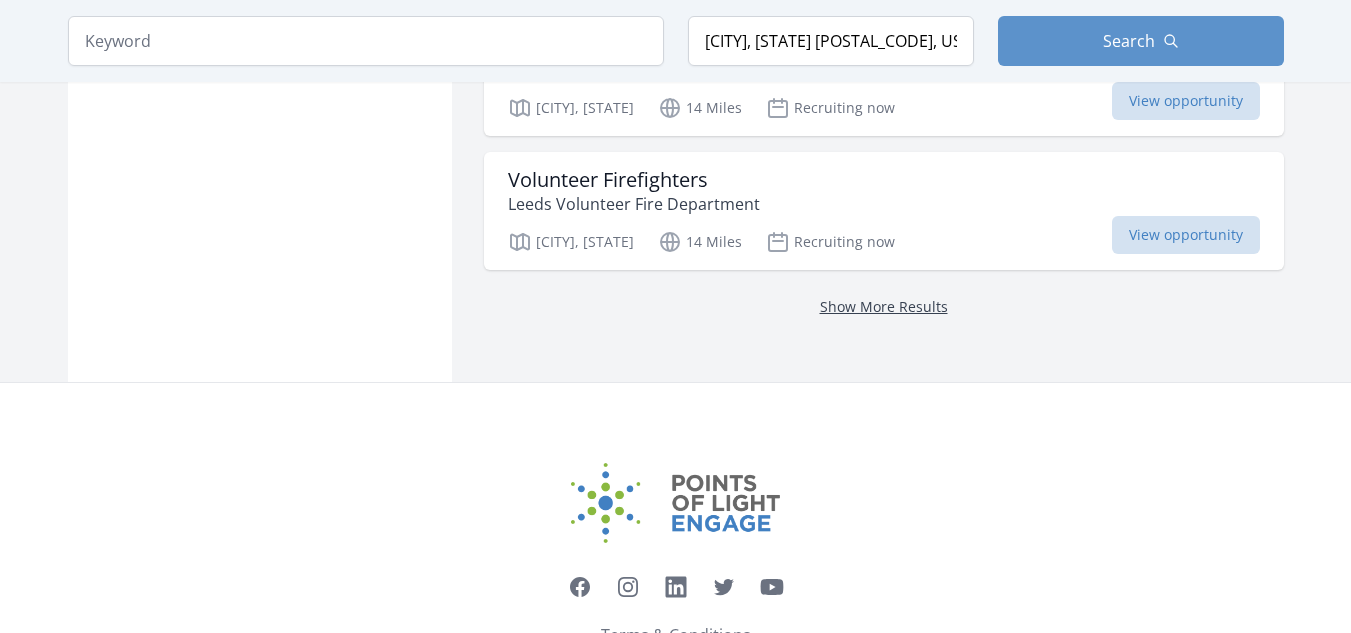 click on "Show More Results" at bounding box center [884, 306] 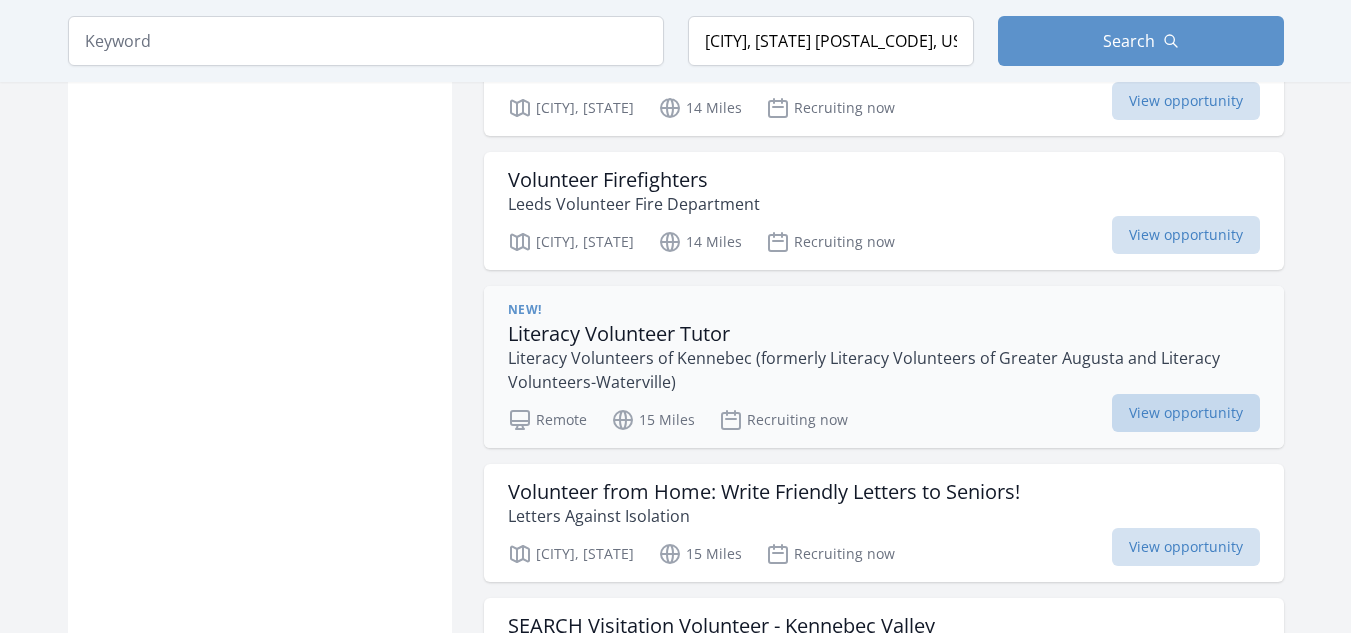 click on "View opportunity" at bounding box center [1186, 413] 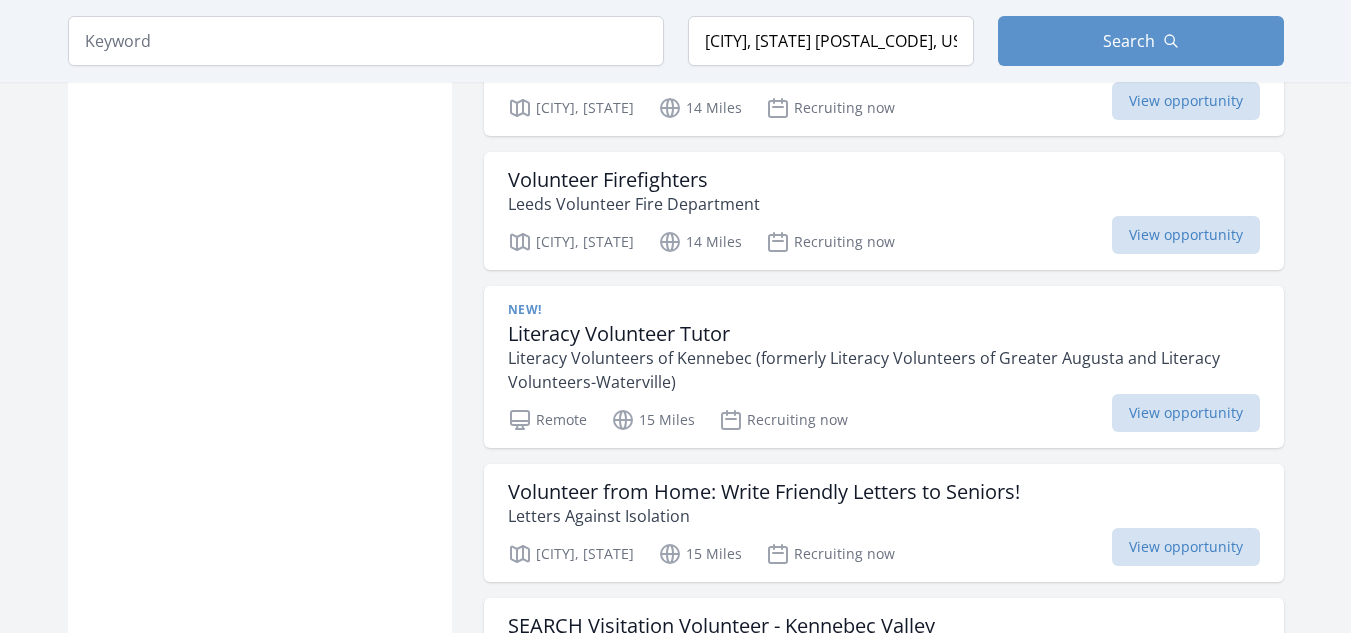 drag, startPoint x: 1356, startPoint y: 405, endPoint x: 1326, endPoint y: 518, distance: 116.9145 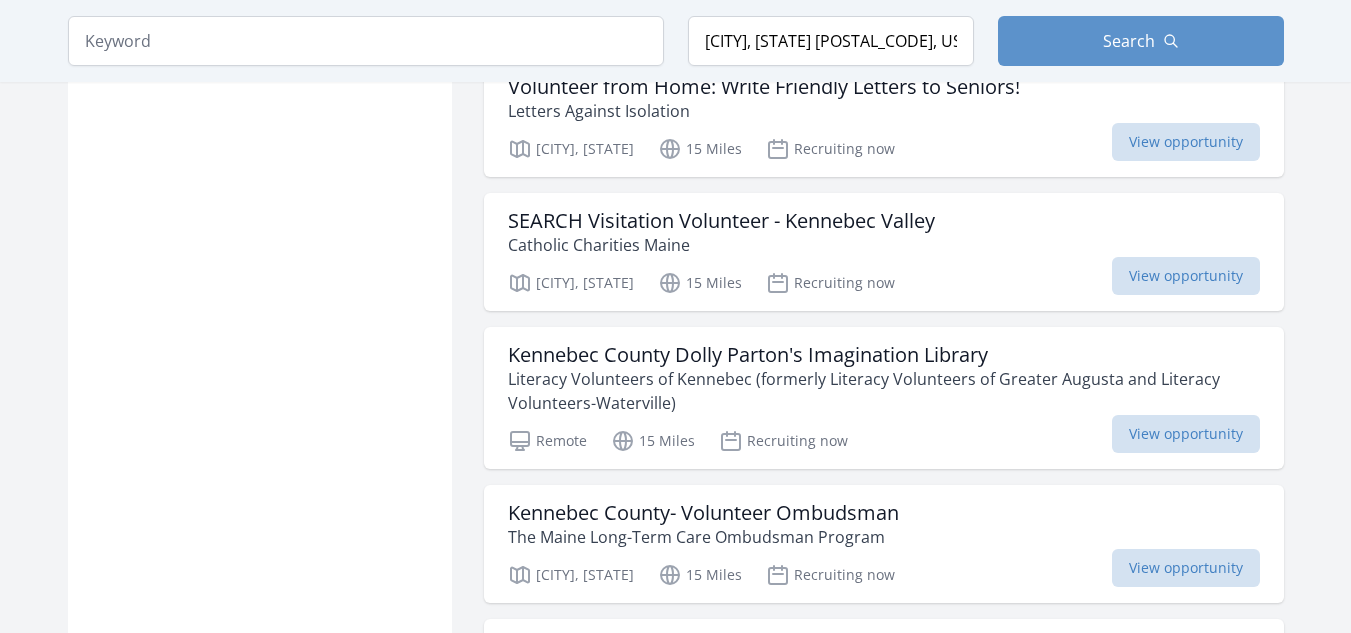 scroll, scrollTop: 5953, scrollLeft: 0, axis: vertical 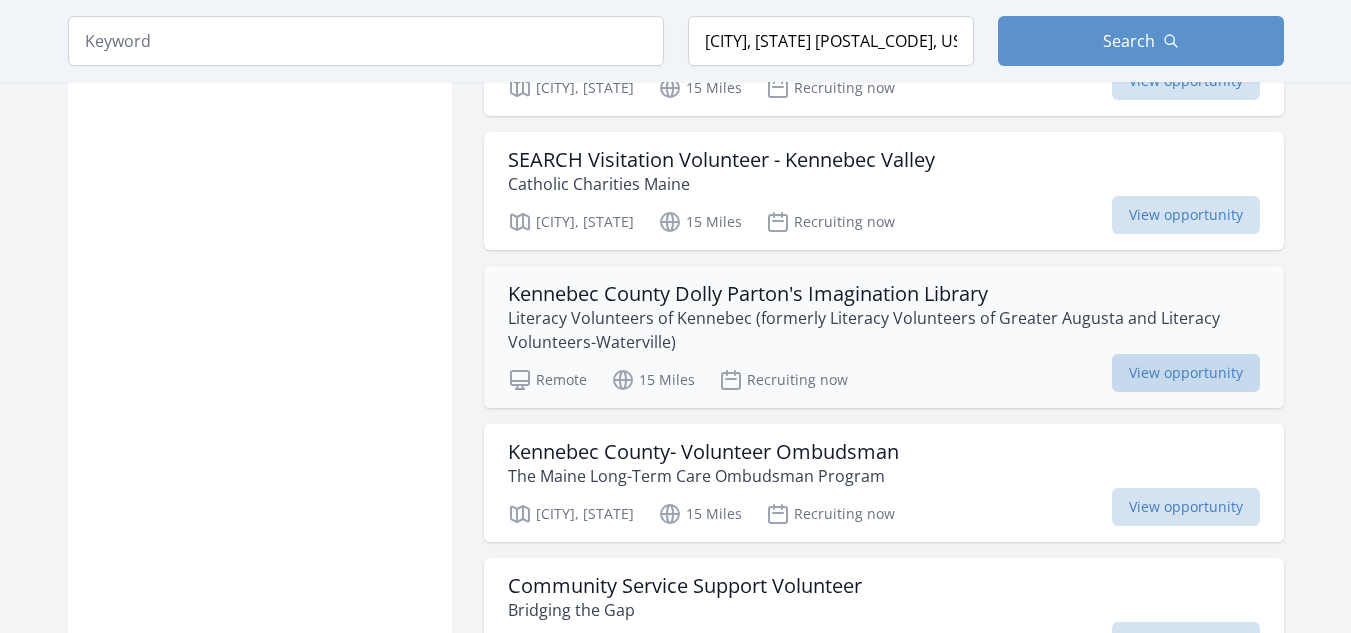 click on "View opportunity" at bounding box center (1186, 373) 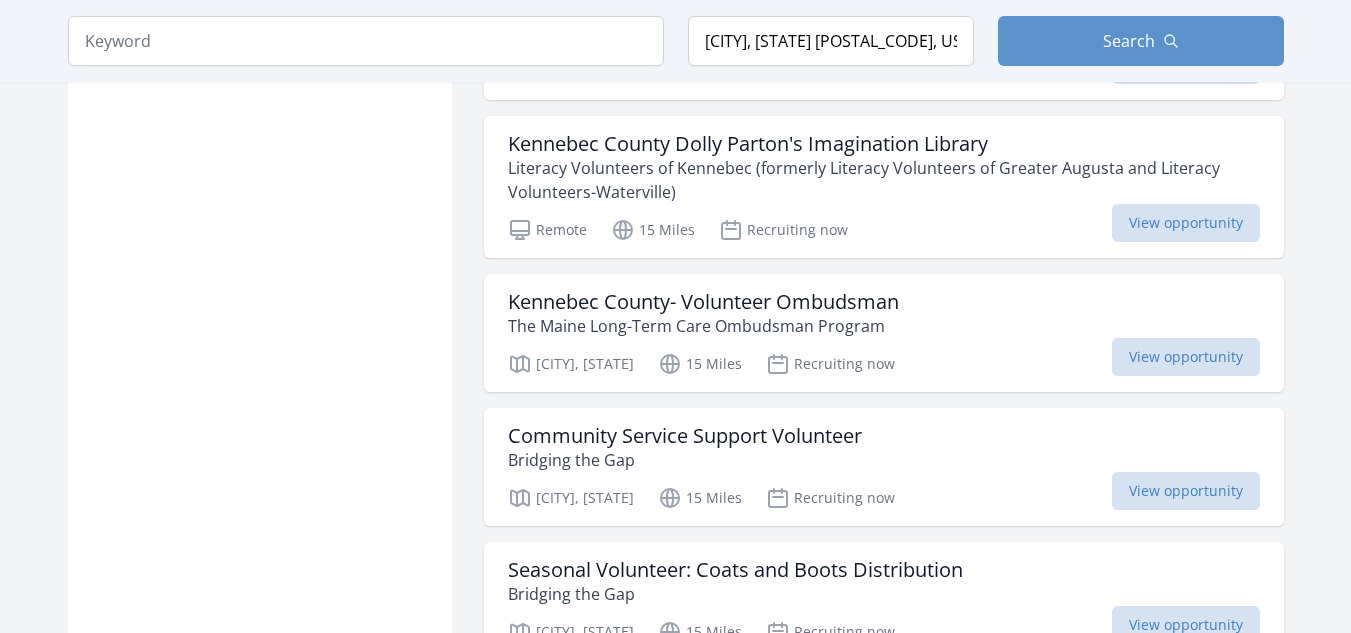 scroll, scrollTop: 6193, scrollLeft: 0, axis: vertical 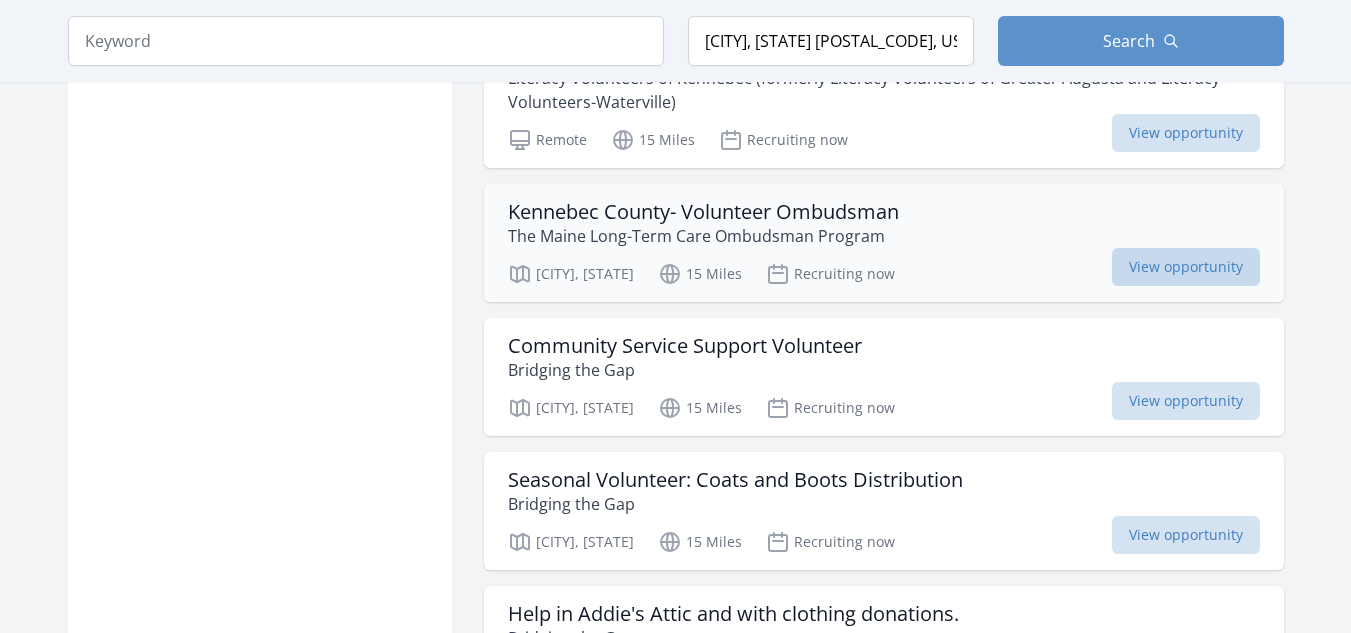 click on "View opportunity" at bounding box center (1186, 267) 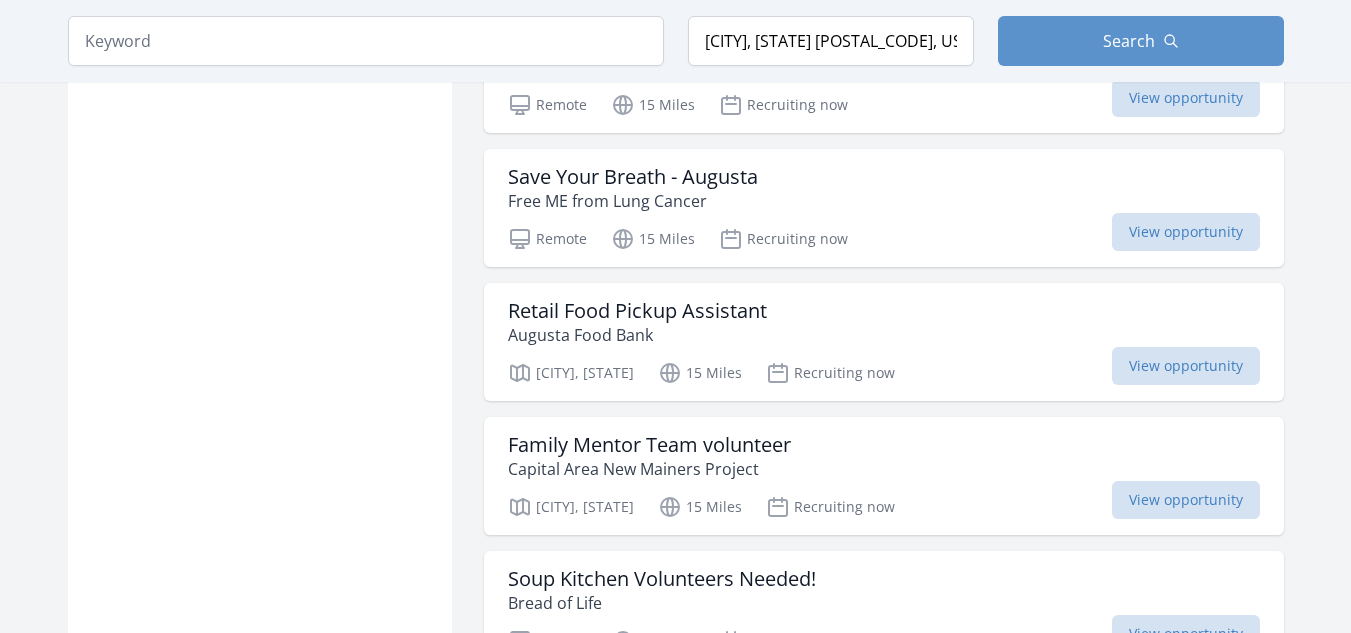 scroll, scrollTop: 6928, scrollLeft: 0, axis: vertical 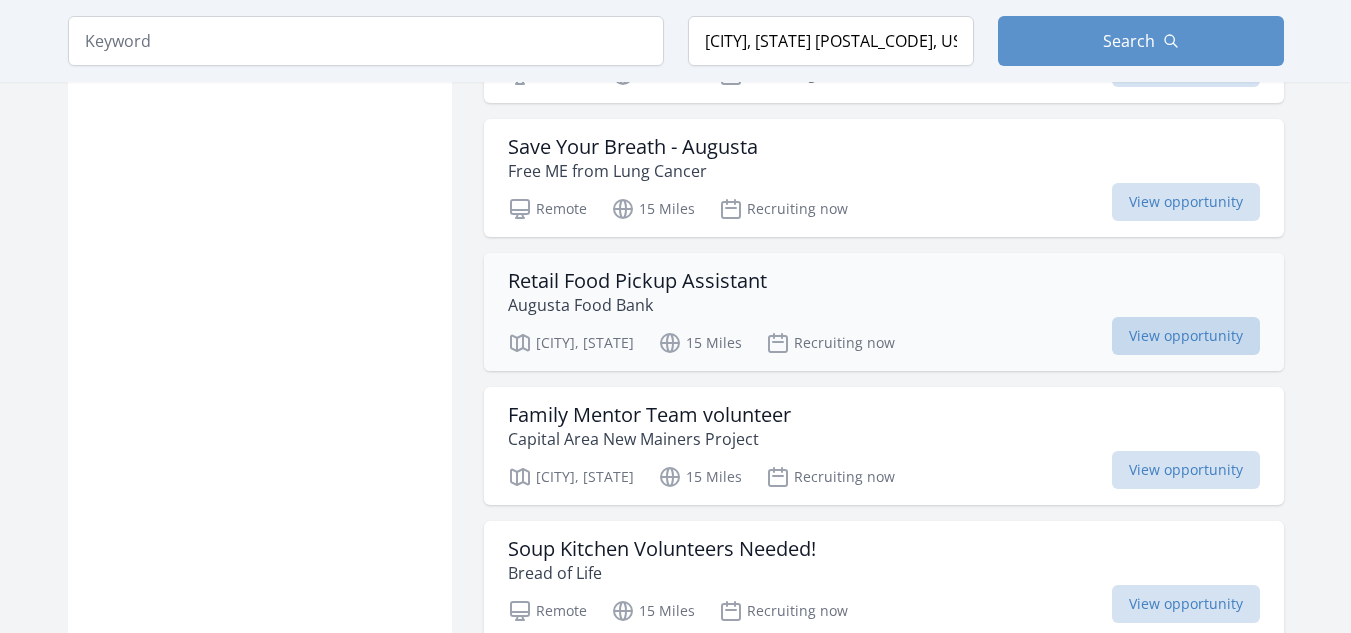 click on "View opportunity" at bounding box center (1186, 336) 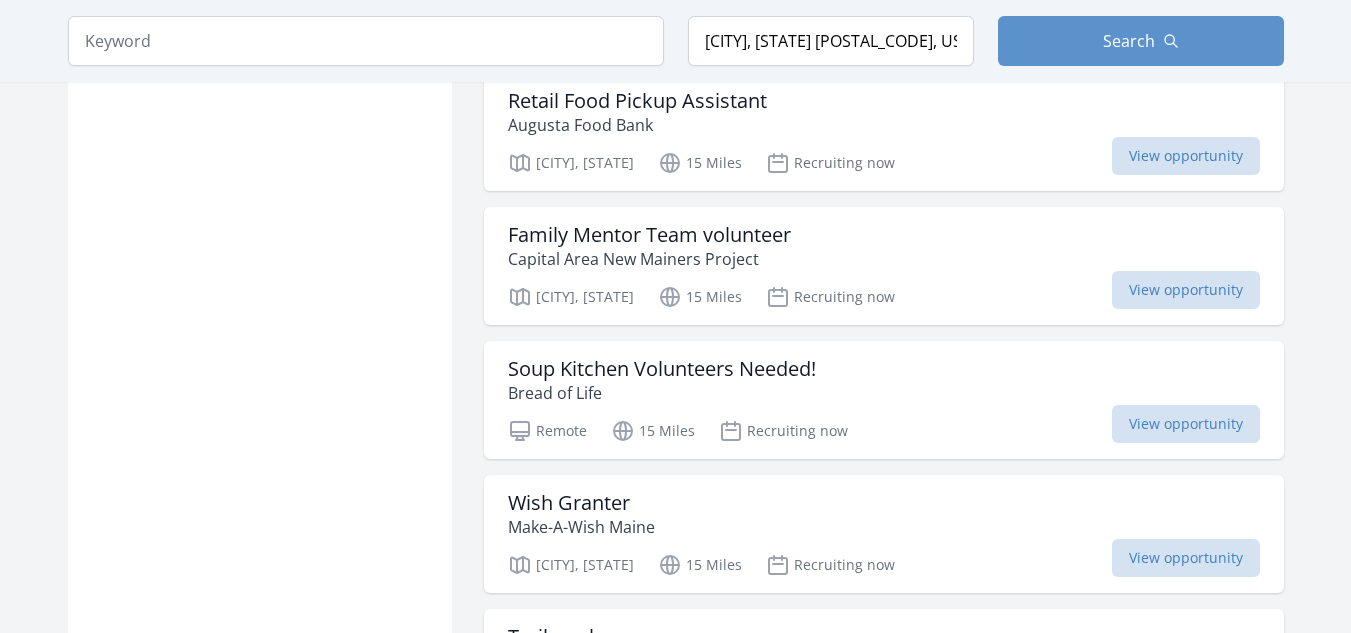 scroll, scrollTop: 7153, scrollLeft: 0, axis: vertical 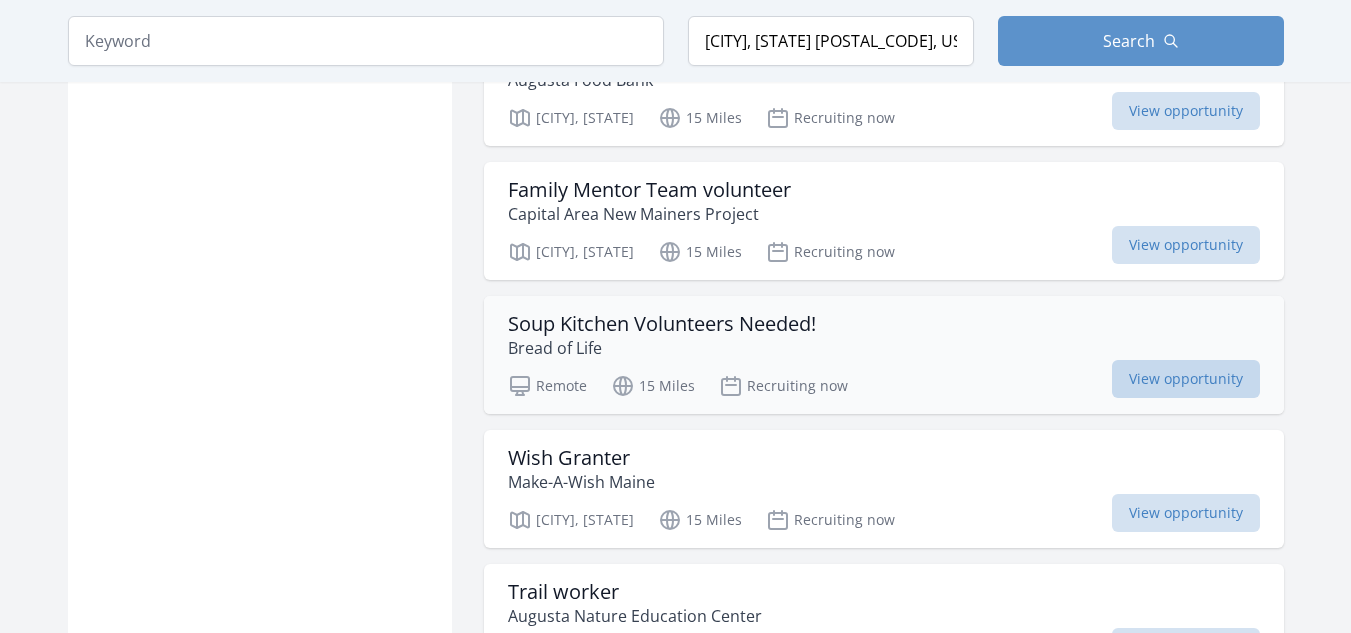 click on "View opportunity" at bounding box center (1186, 379) 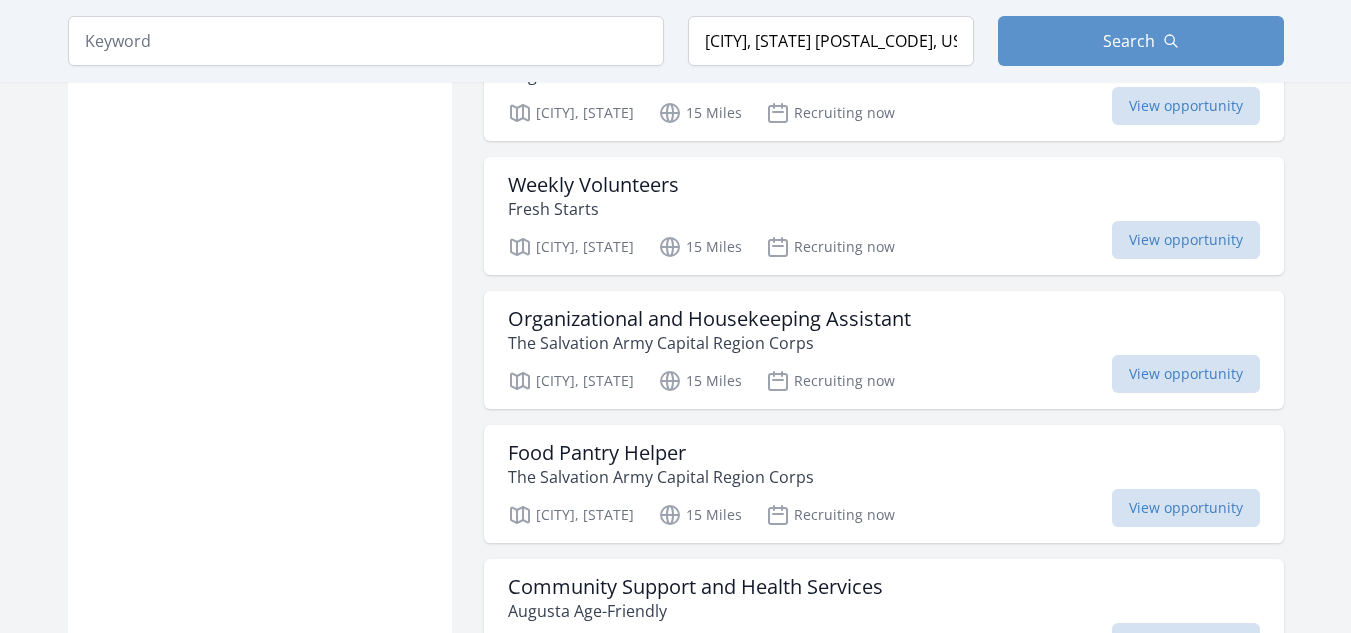 scroll, scrollTop: 7706, scrollLeft: 0, axis: vertical 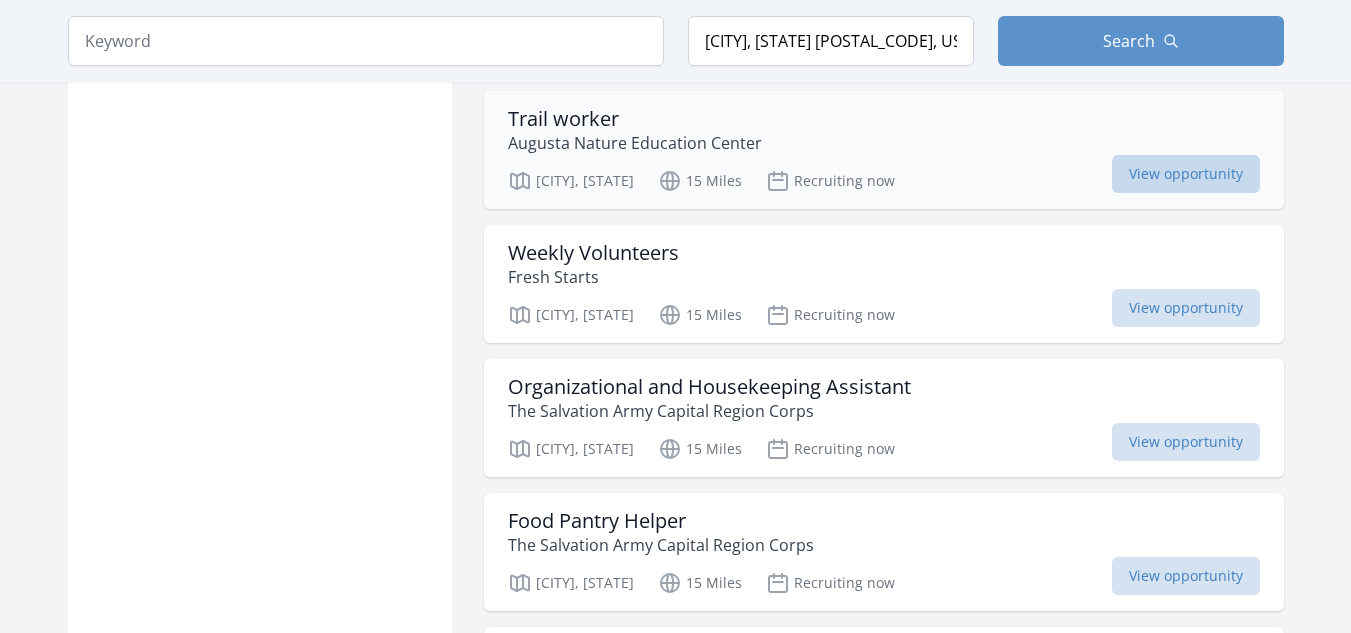 click on "View opportunity" at bounding box center (1186, 174) 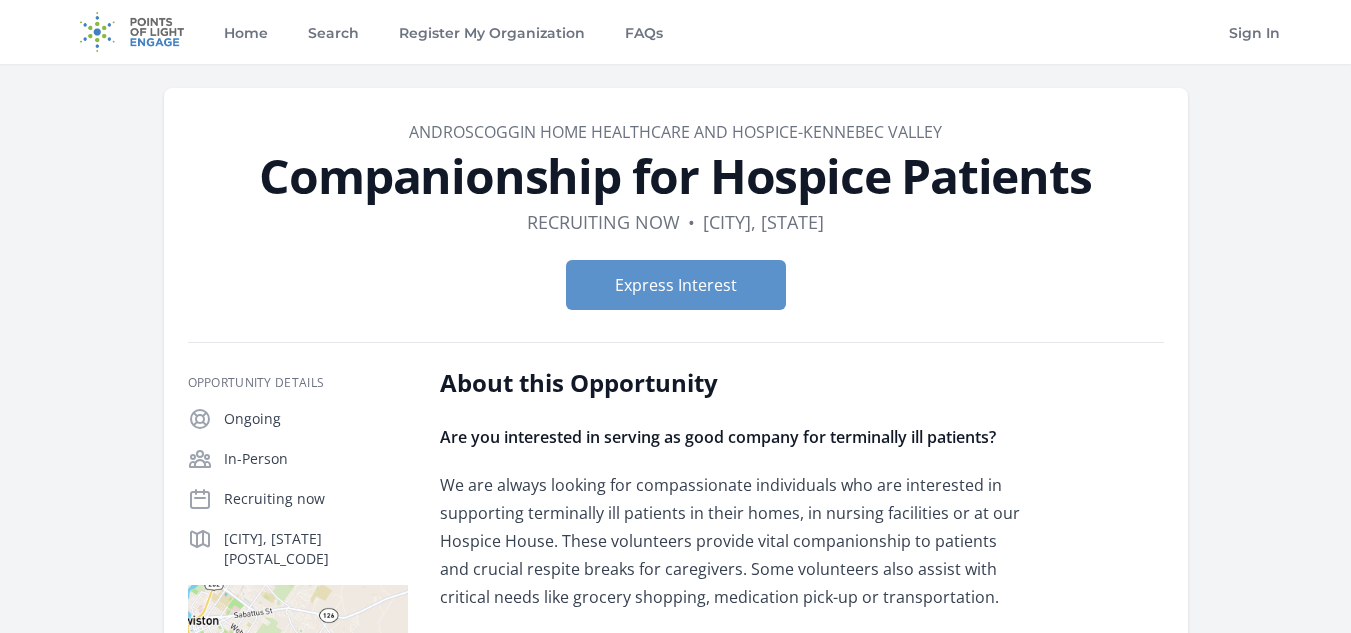 scroll, scrollTop: 0, scrollLeft: 0, axis: both 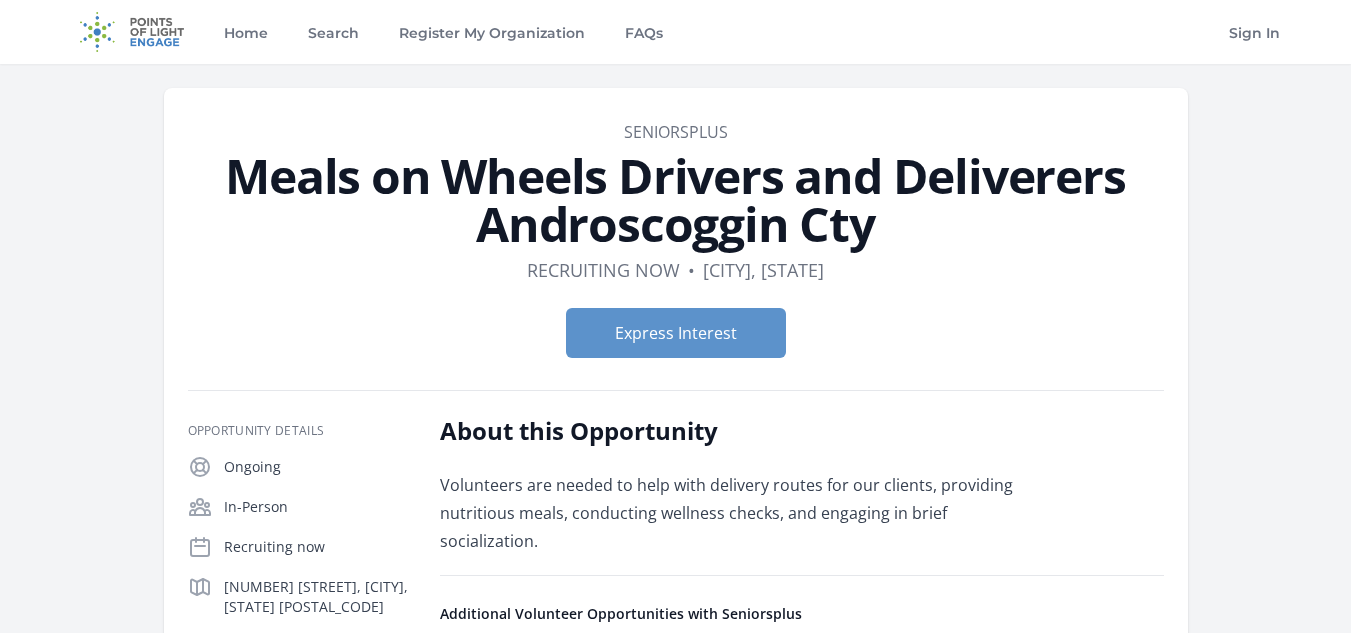 drag, startPoint x: 1357, startPoint y: 175, endPoint x: 1335, endPoint y: 96, distance: 82.006096 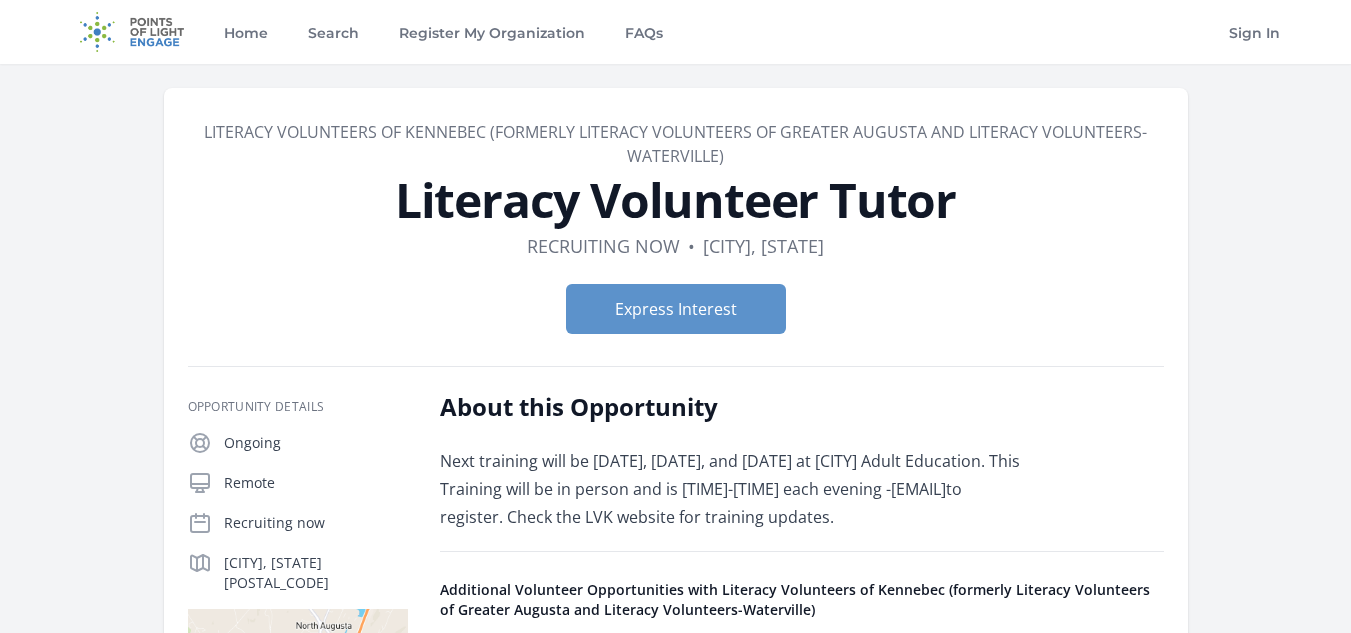 scroll, scrollTop: 0, scrollLeft: 0, axis: both 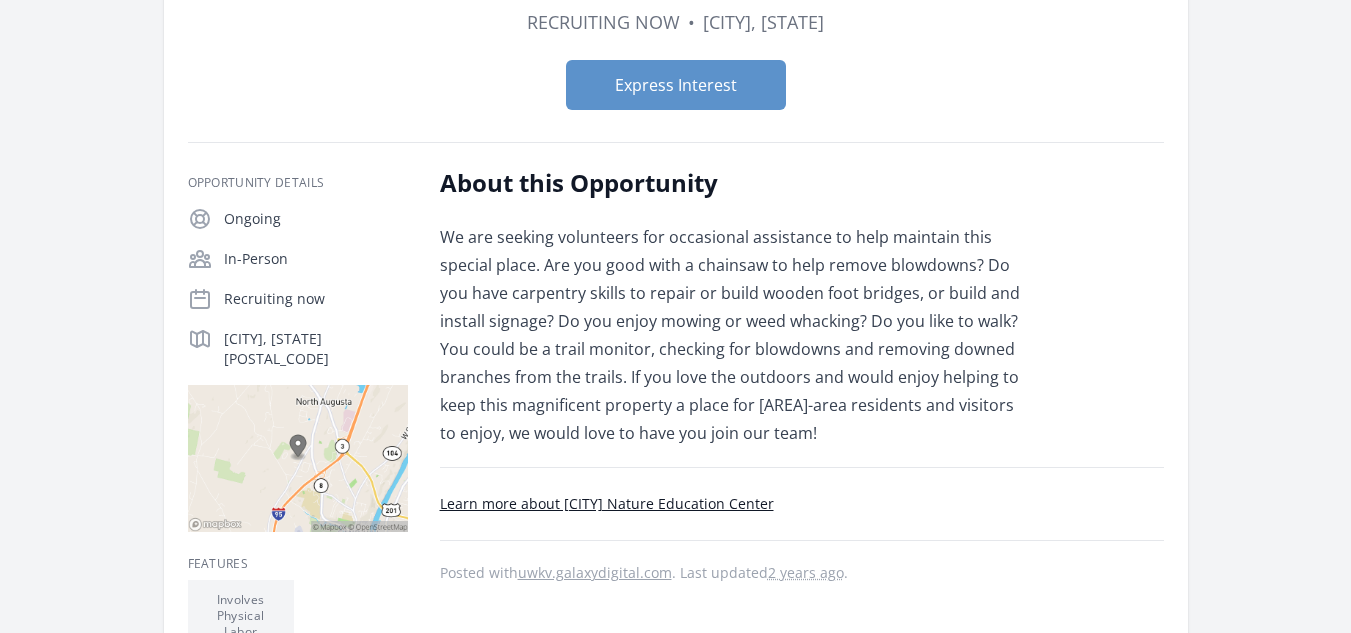 click on "Learn more about [CITY] Nature Education Center" at bounding box center (607, 503) 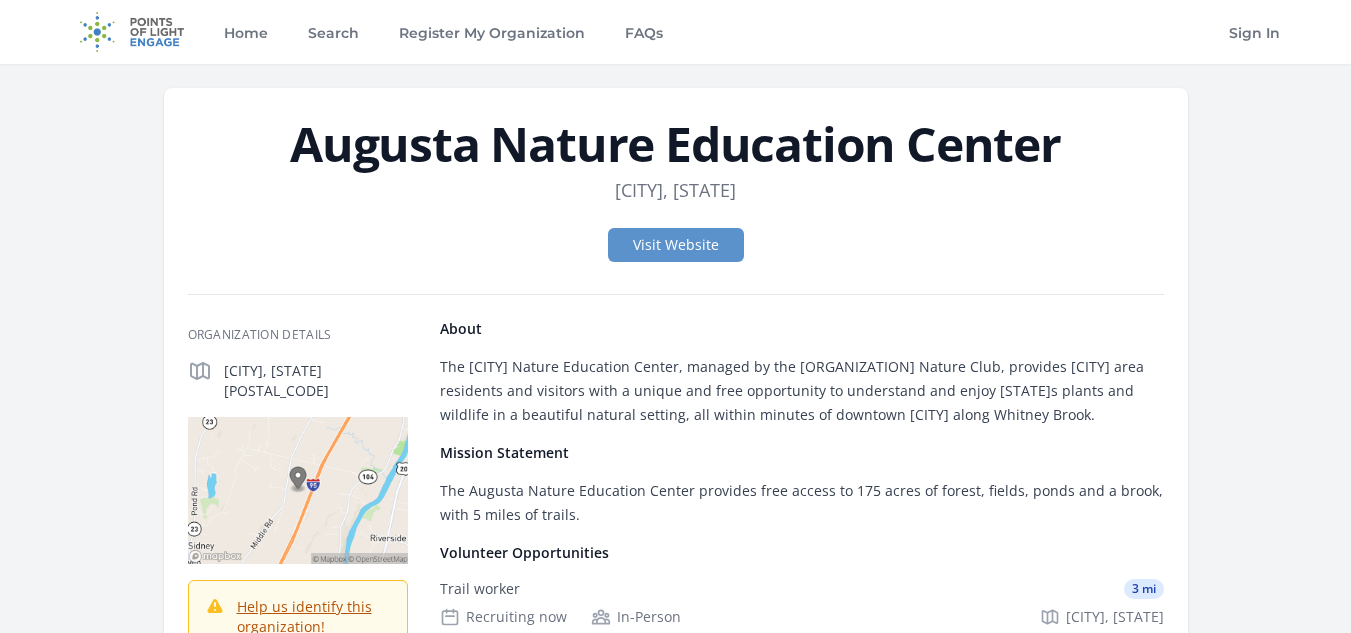 scroll, scrollTop: 0, scrollLeft: 0, axis: both 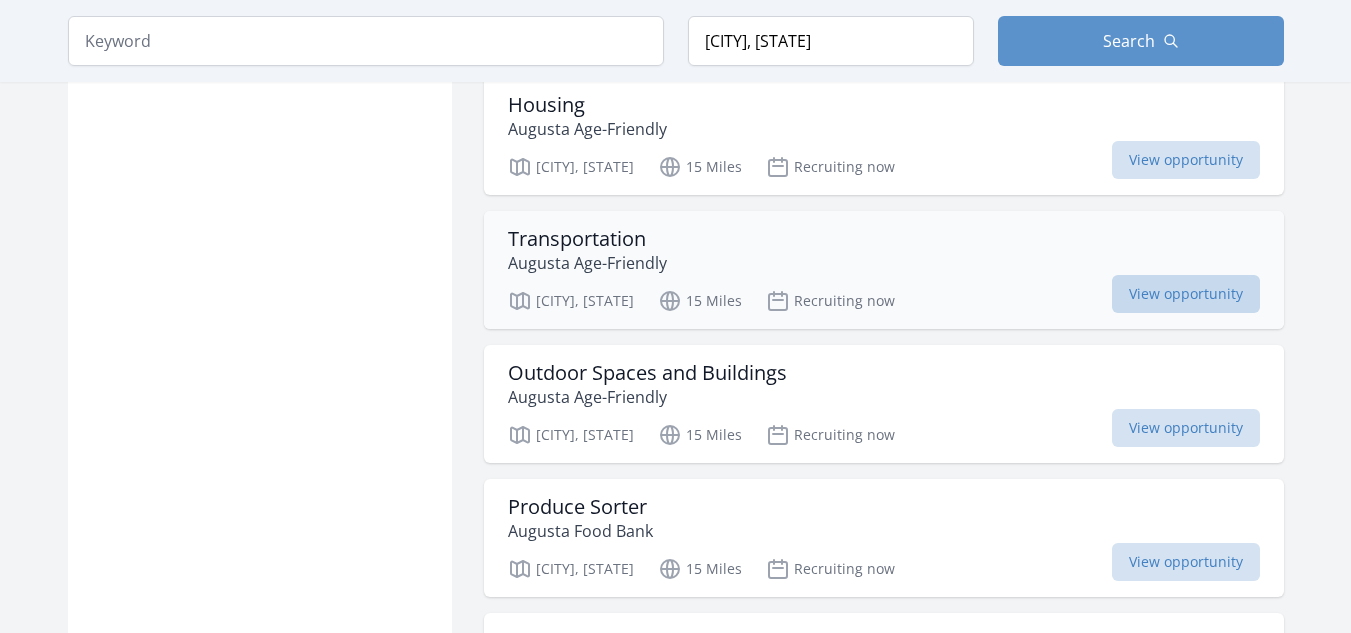 click on "View opportunity" at bounding box center [1186, 294] 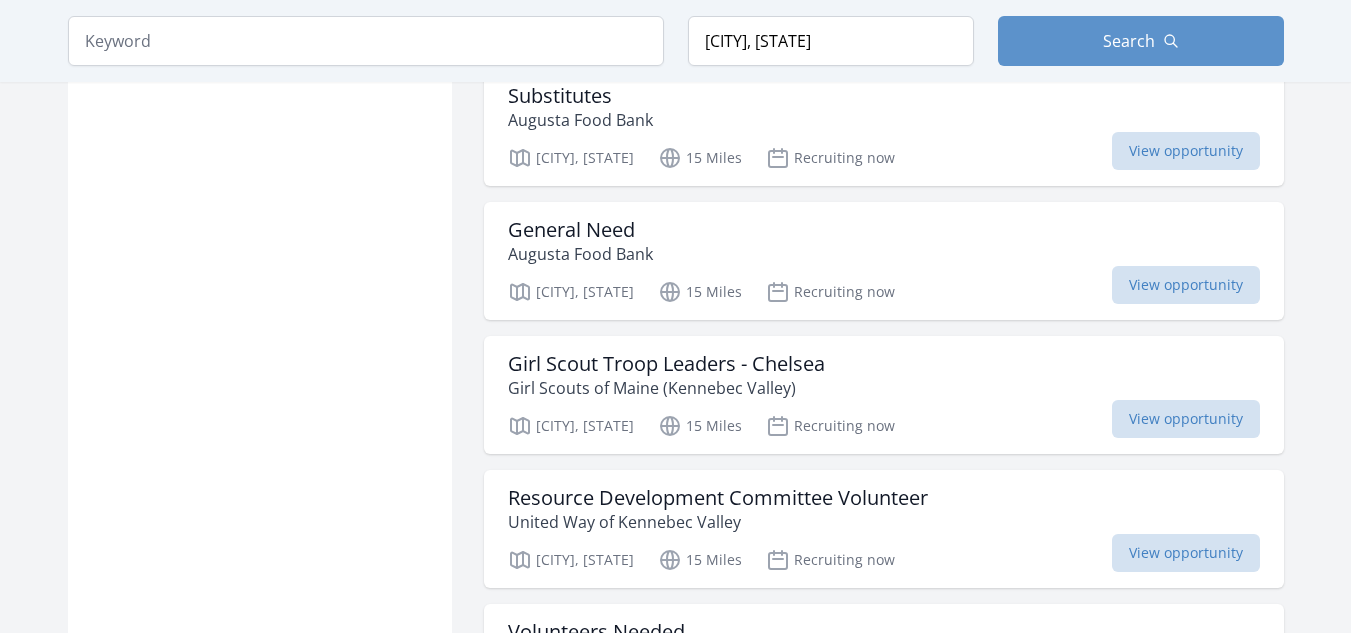 scroll, scrollTop: 9411, scrollLeft: 0, axis: vertical 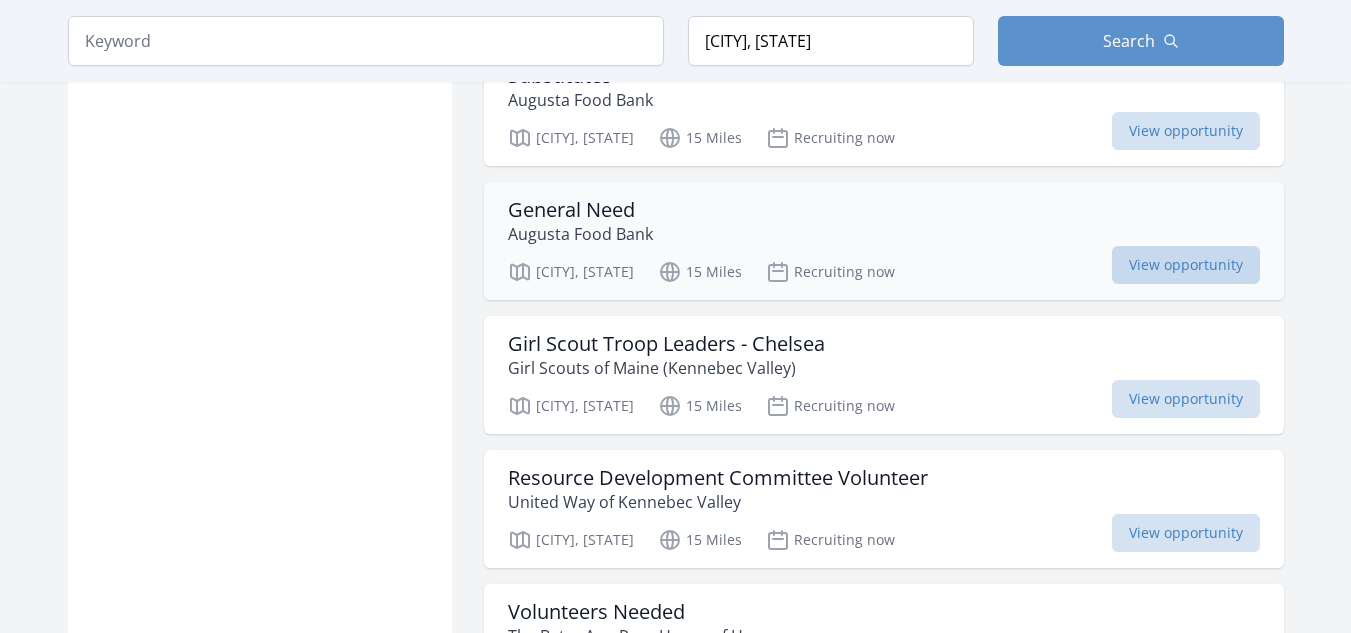 click on "View opportunity" at bounding box center [1186, 265] 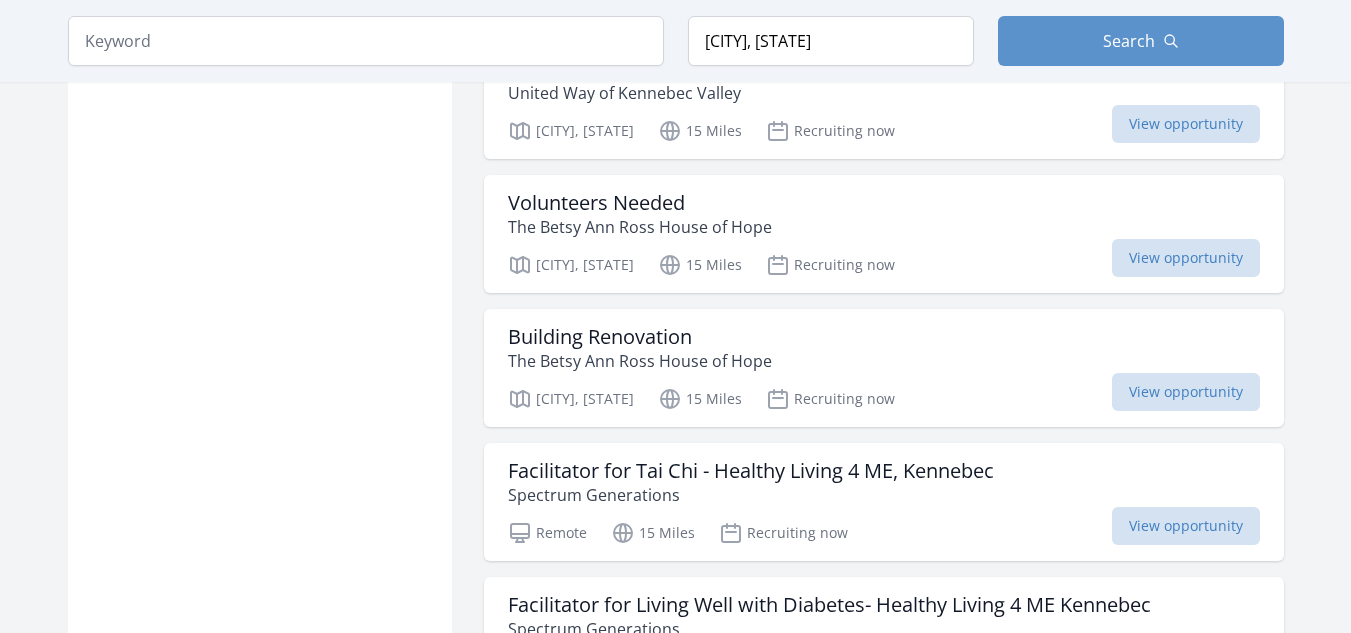 scroll, scrollTop: 9859, scrollLeft: 0, axis: vertical 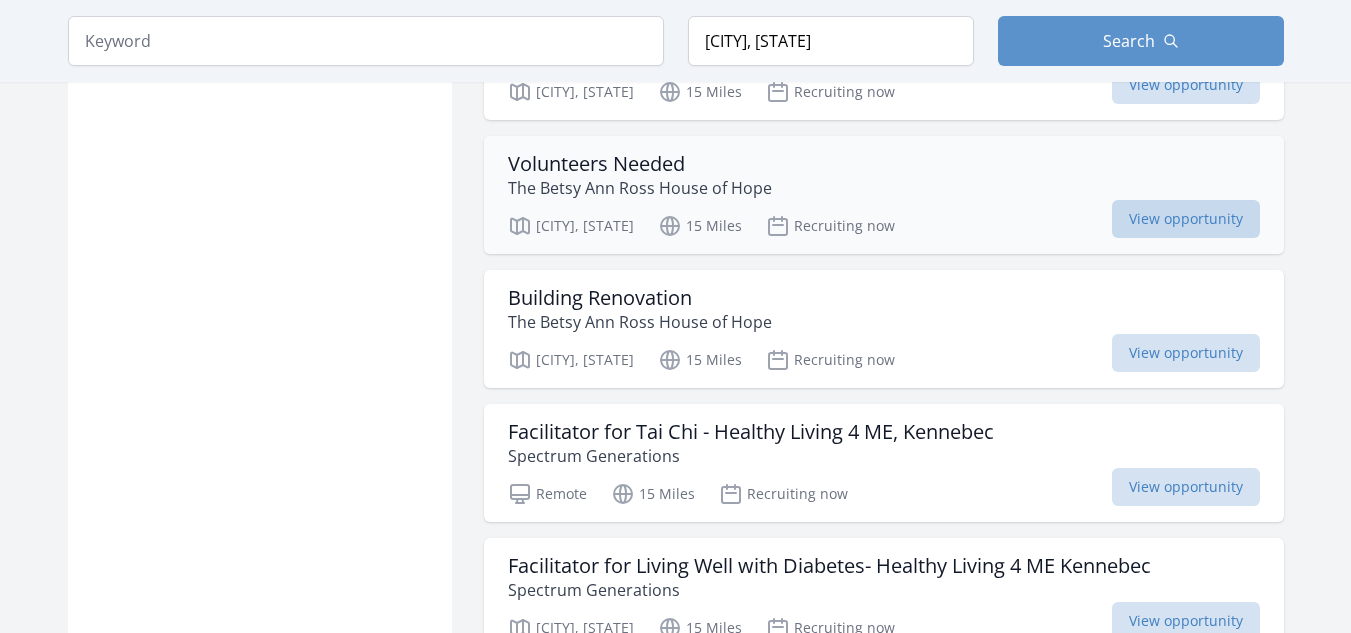 click on "View opportunity" at bounding box center [1186, 219] 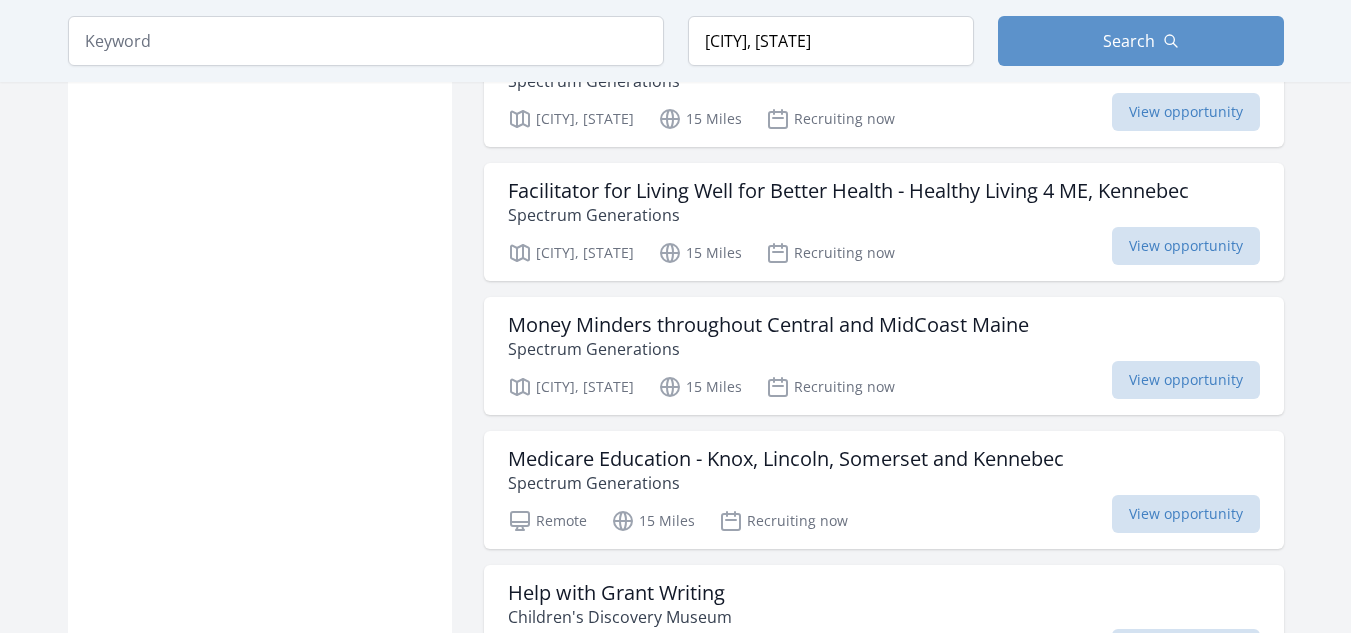 scroll, scrollTop: 10599, scrollLeft: 0, axis: vertical 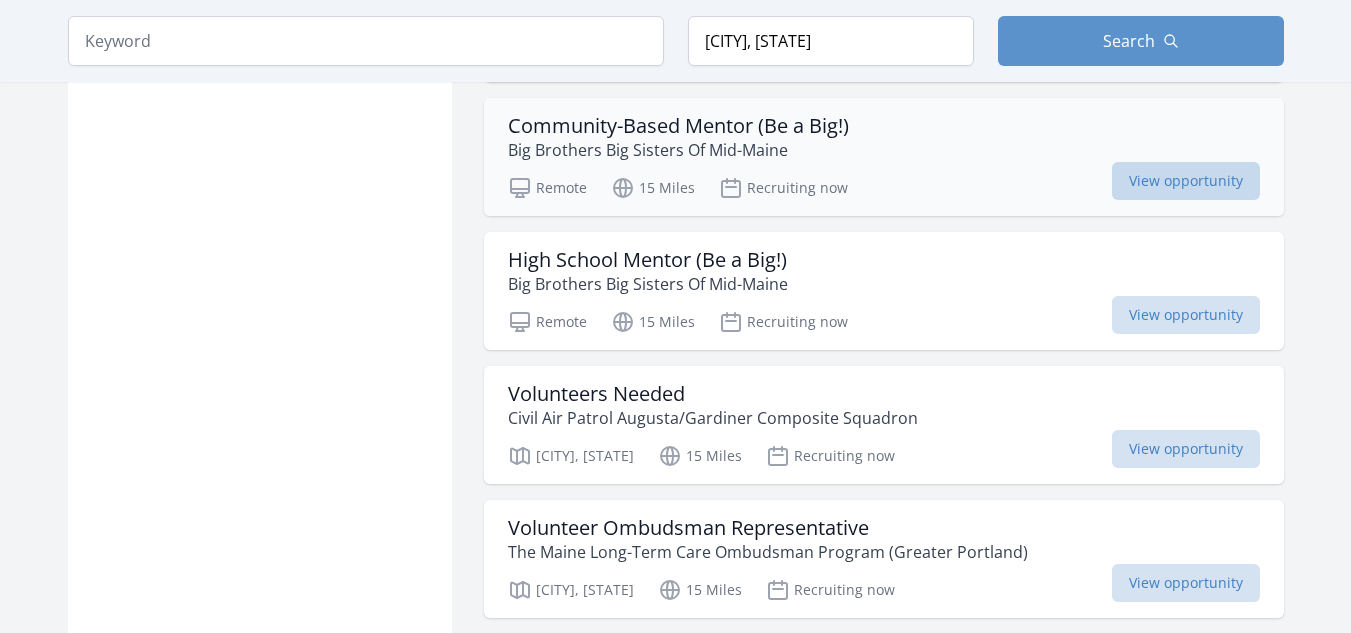 click on "View opportunity" at bounding box center [1186, 181] 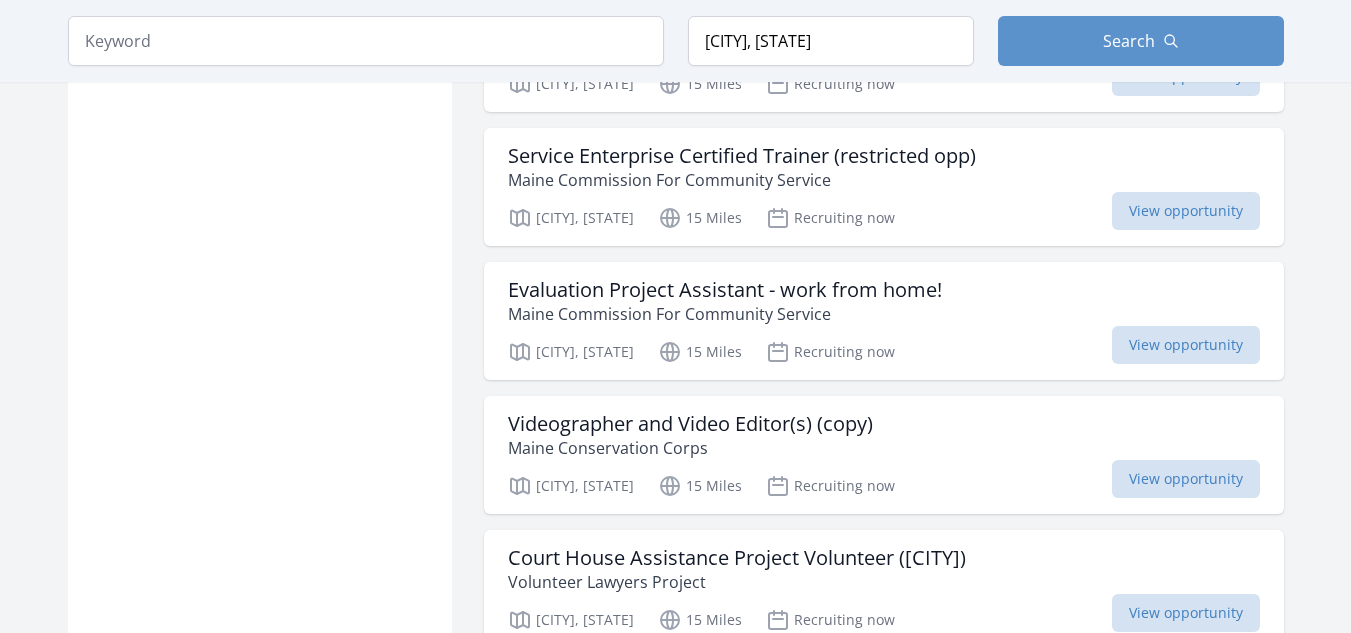 scroll, scrollTop: 12973, scrollLeft: 0, axis: vertical 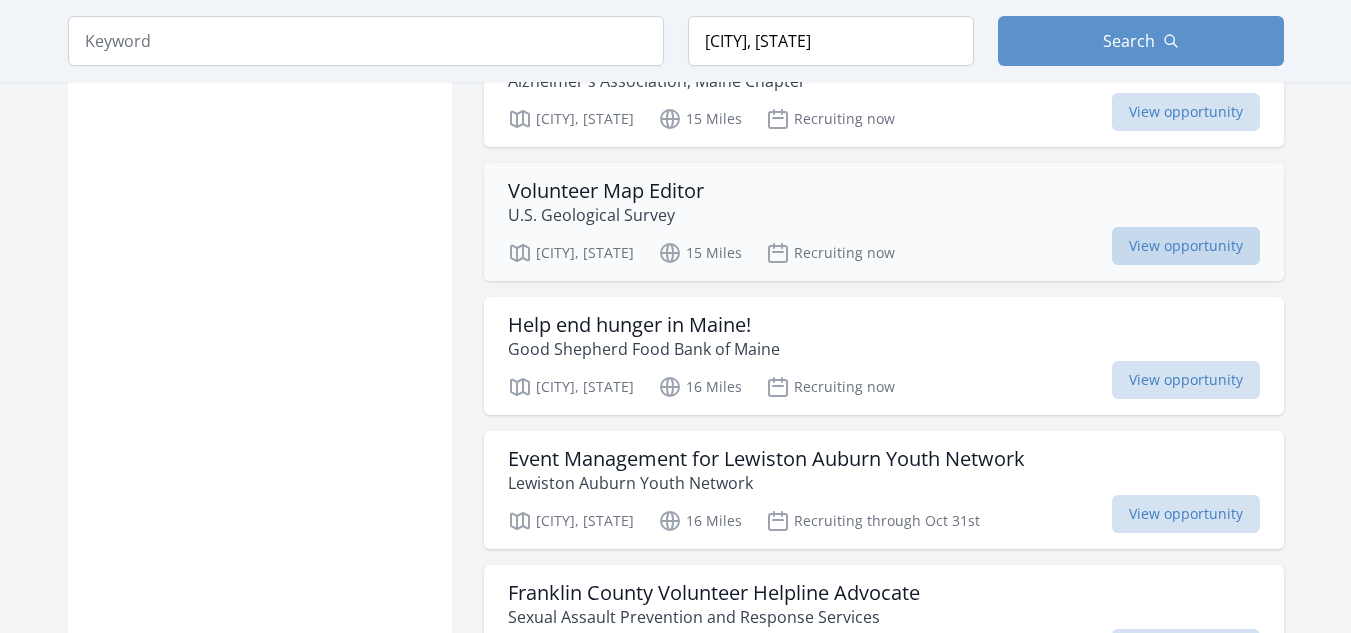 click on "View opportunity" at bounding box center (1186, 246) 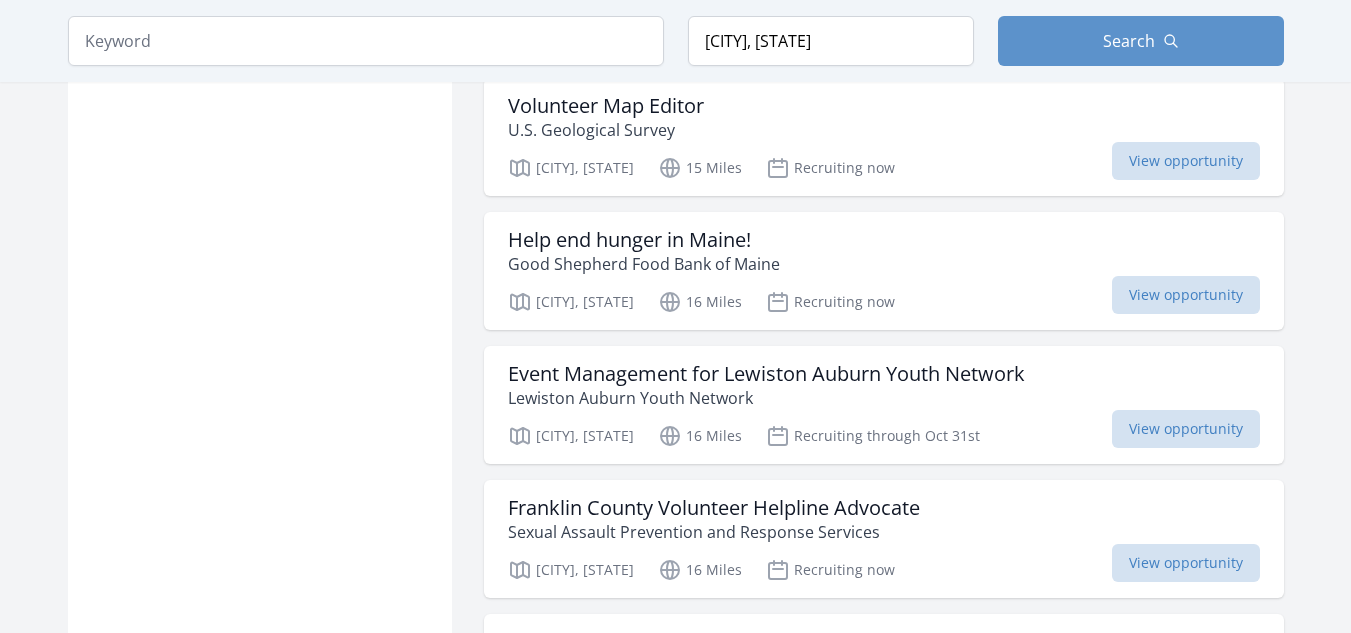 scroll, scrollTop: 13726, scrollLeft: 0, axis: vertical 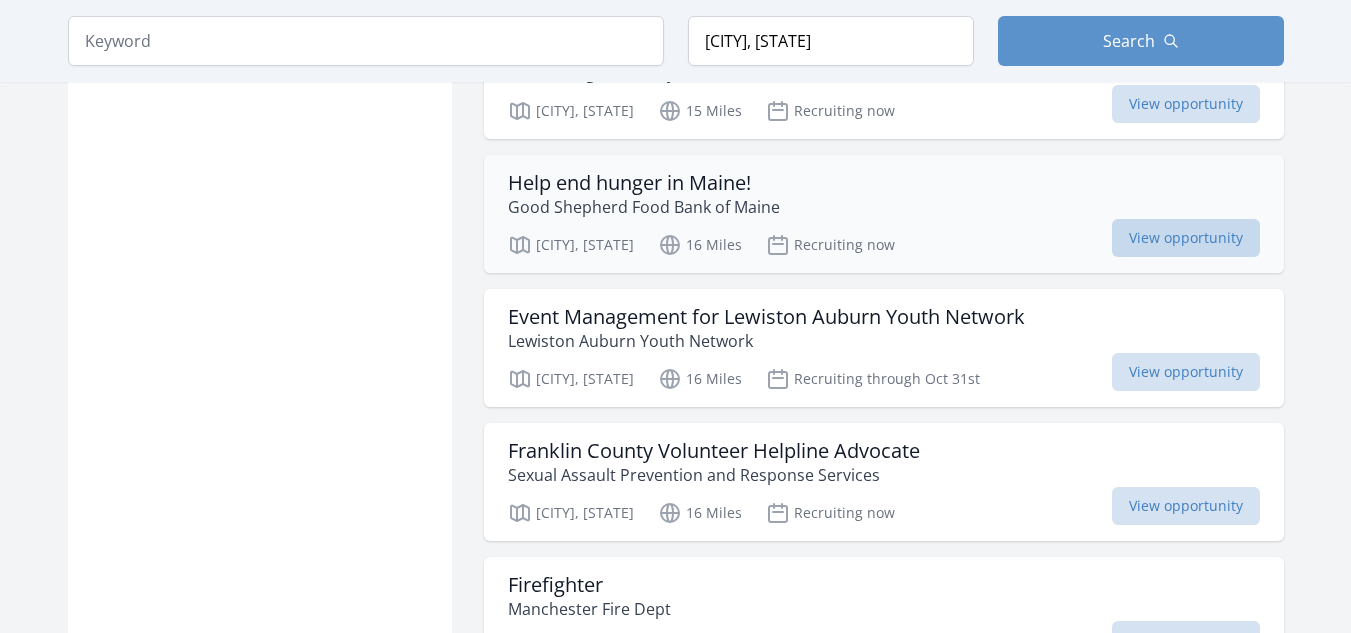 click on "View opportunity" at bounding box center [1186, 238] 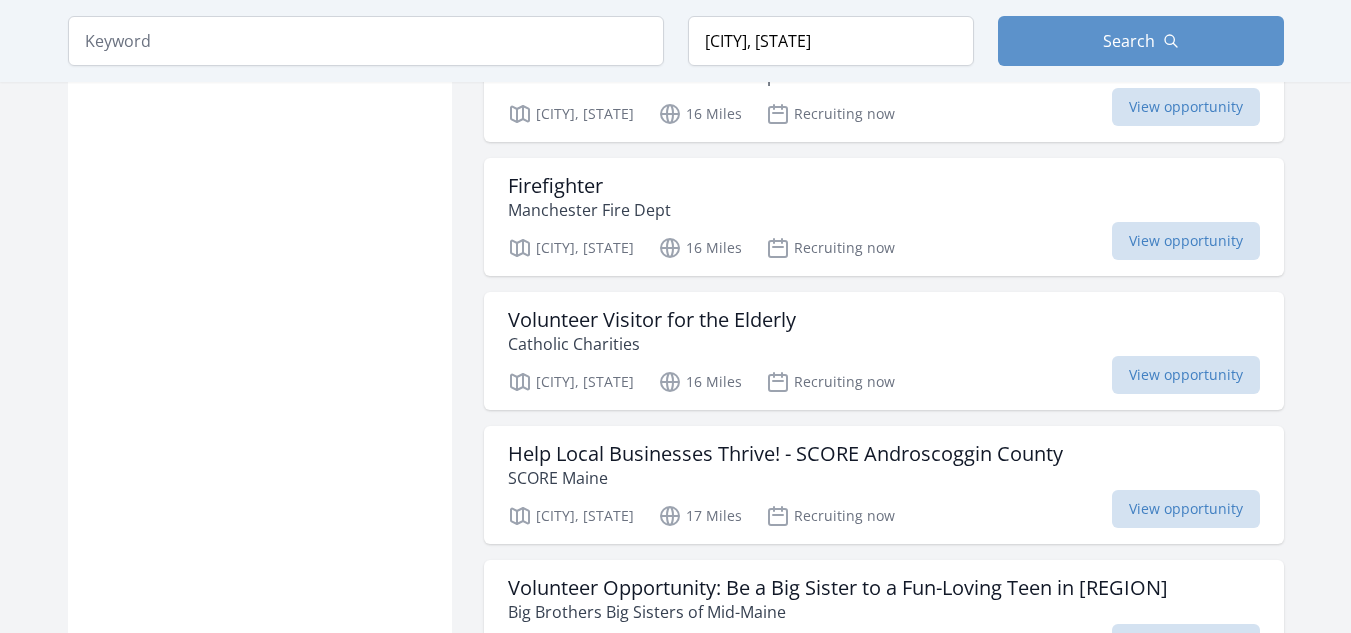 scroll, scrollTop: 14182, scrollLeft: 0, axis: vertical 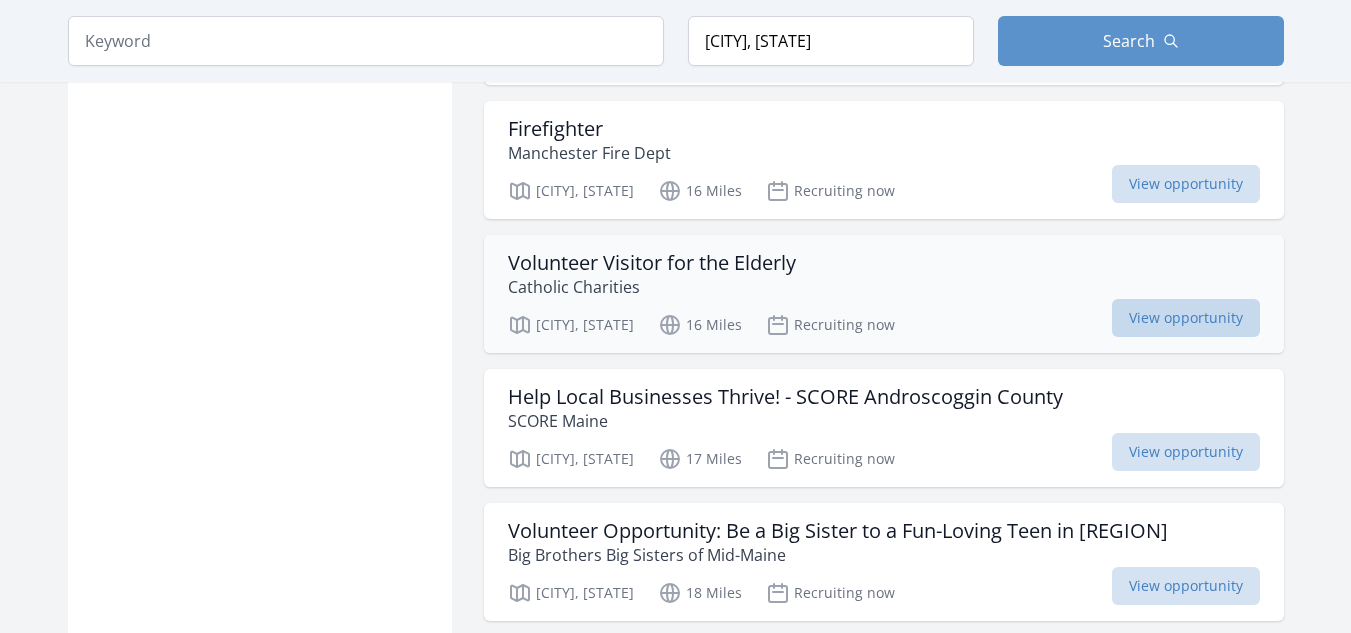 click on "View opportunity" at bounding box center [1186, 318] 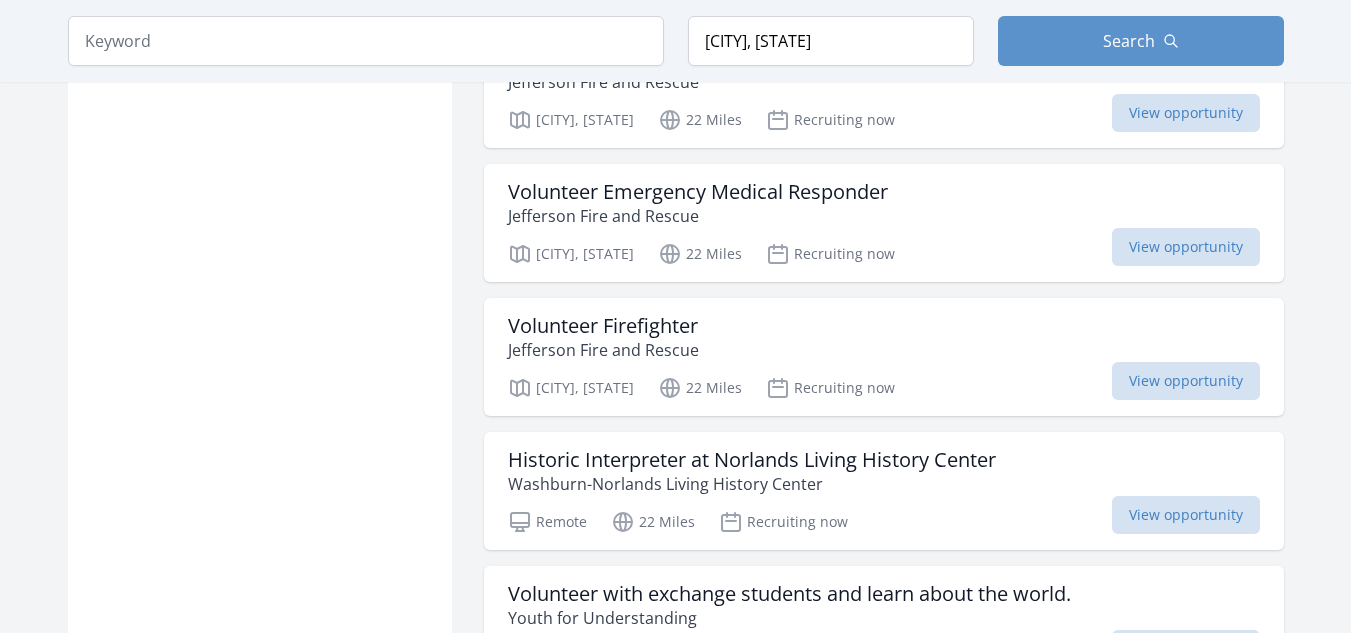 scroll, scrollTop: 15890, scrollLeft: 0, axis: vertical 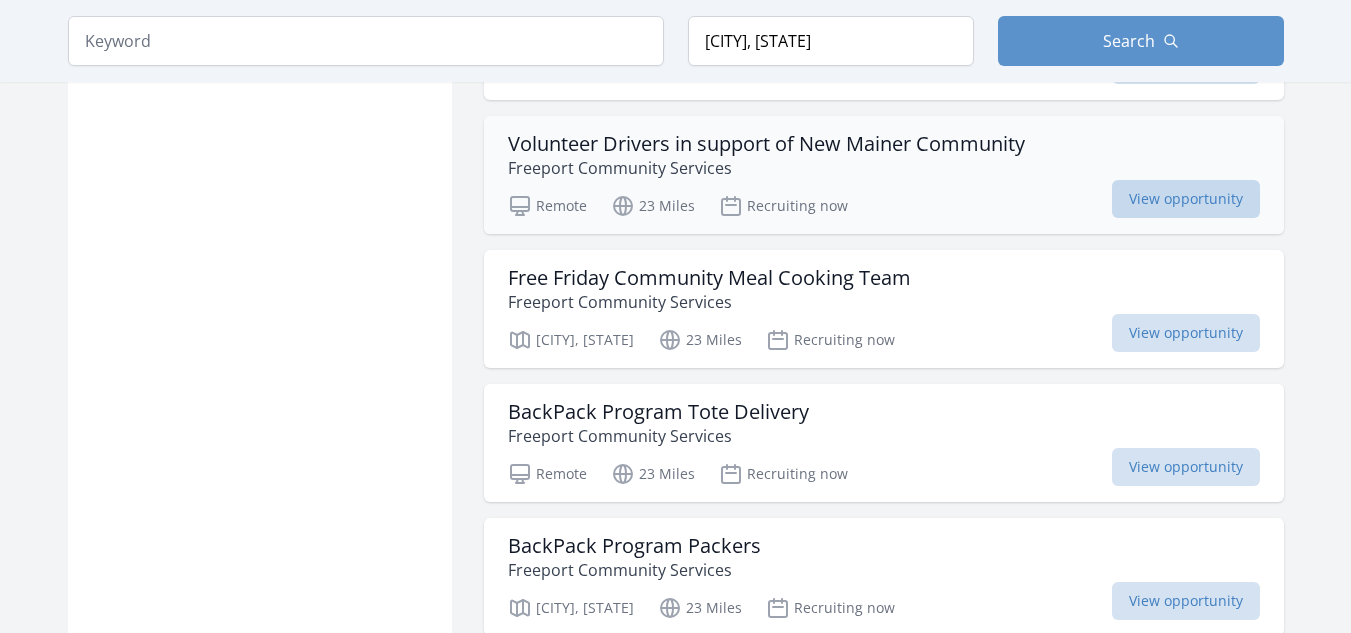click on "View opportunity" at bounding box center [1186, 199] 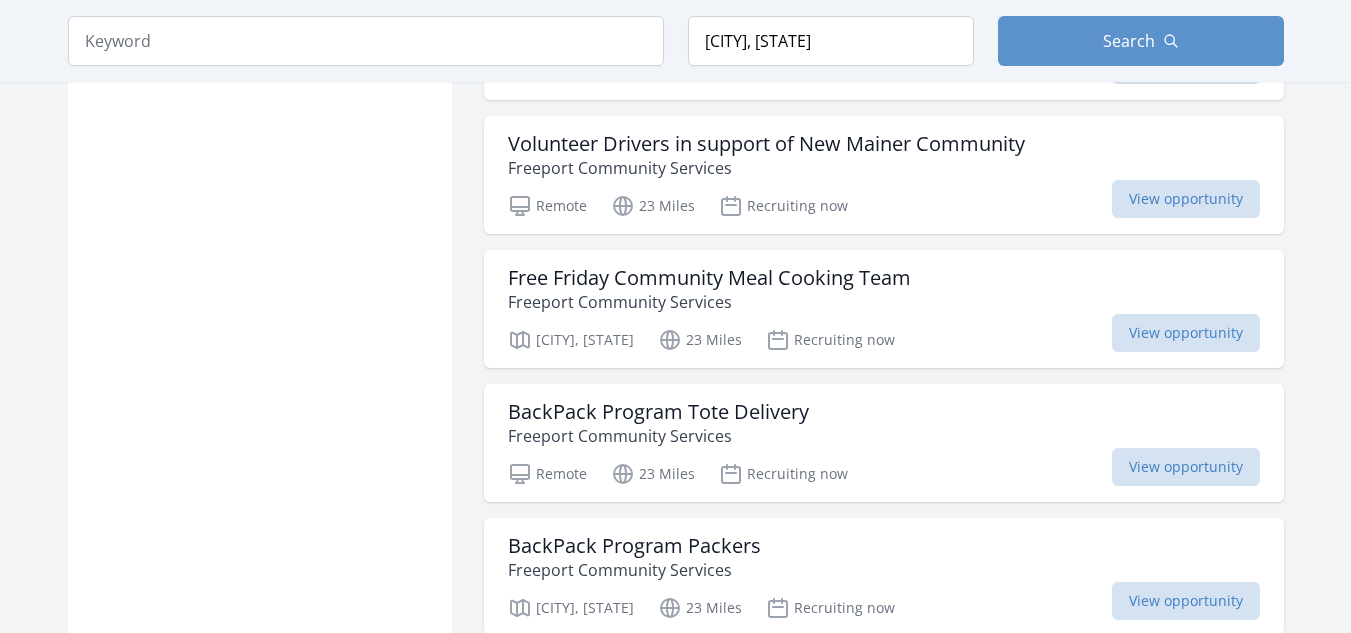 scroll, scrollTop: 17247, scrollLeft: 0, axis: vertical 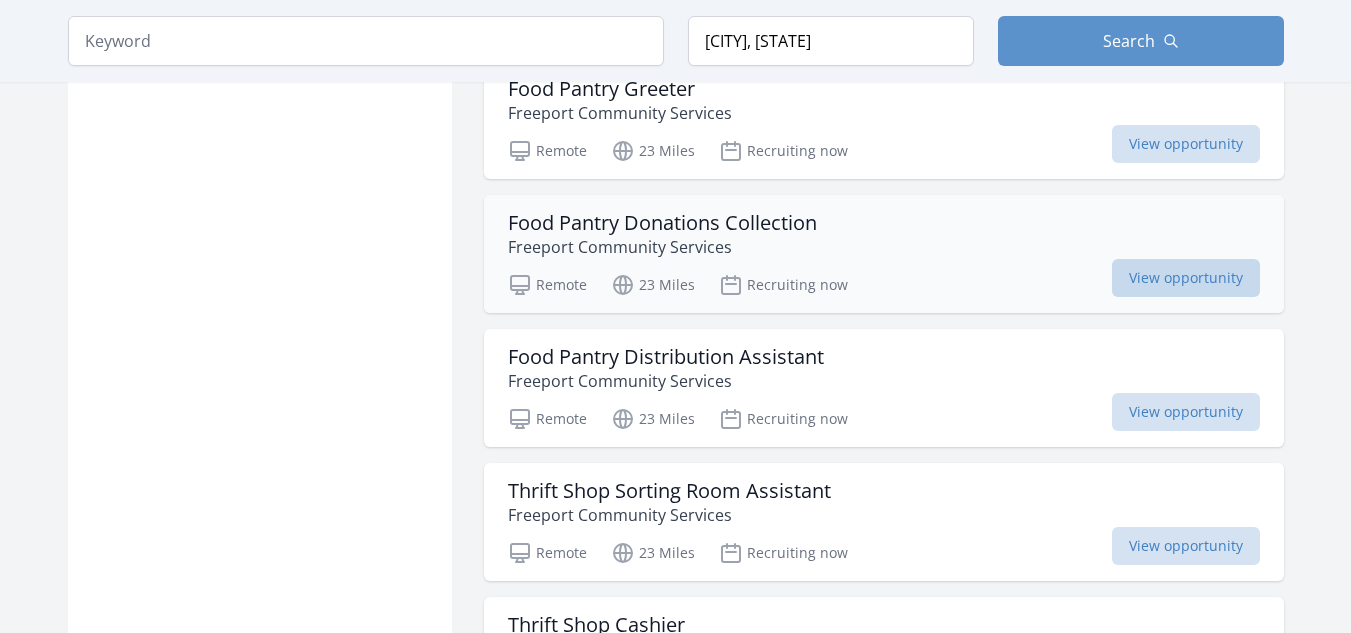 click on "View opportunity" at bounding box center [1186, 278] 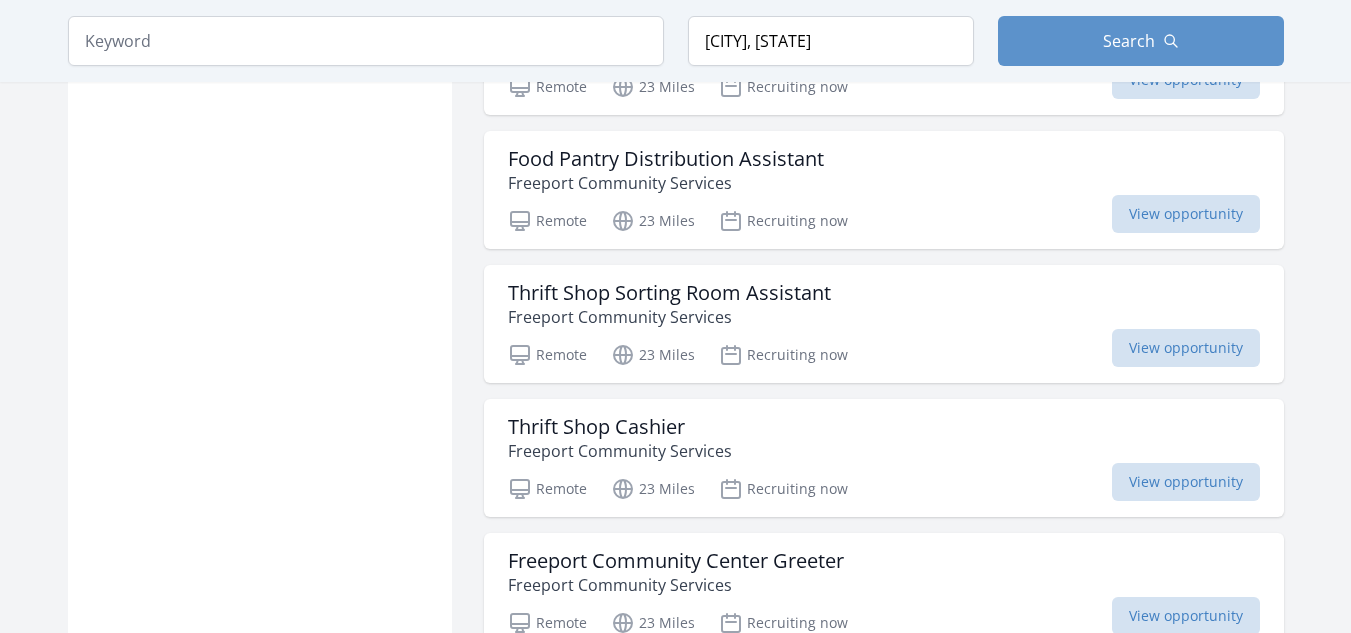 scroll, scrollTop: 18203, scrollLeft: 0, axis: vertical 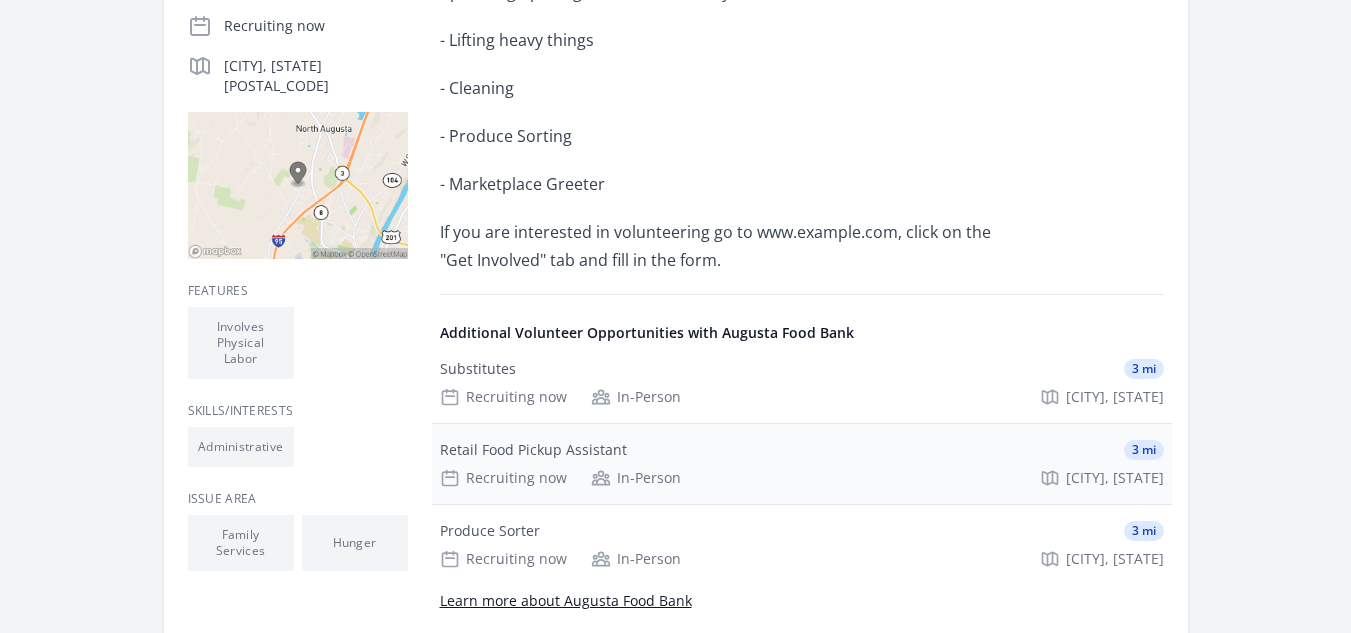 click on "Retail Food Pickup Assistant" at bounding box center (533, 450) 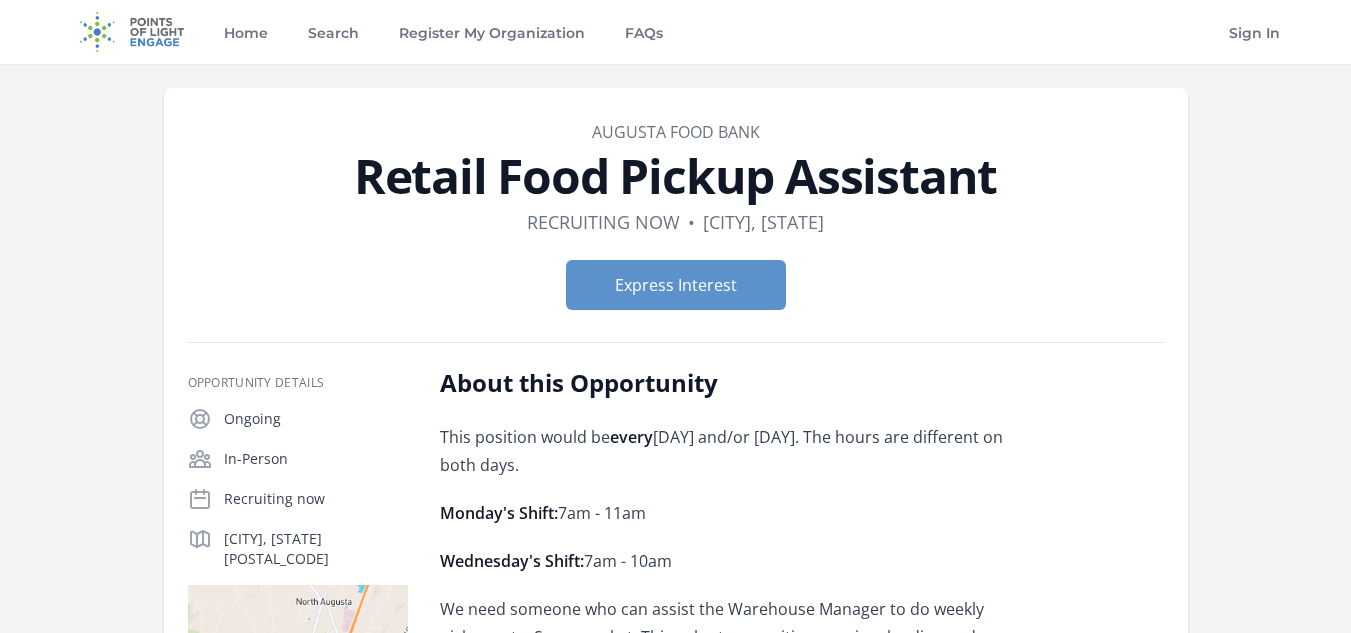 scroll, scrollTop: 0, scrollLeft: 0, axis: both 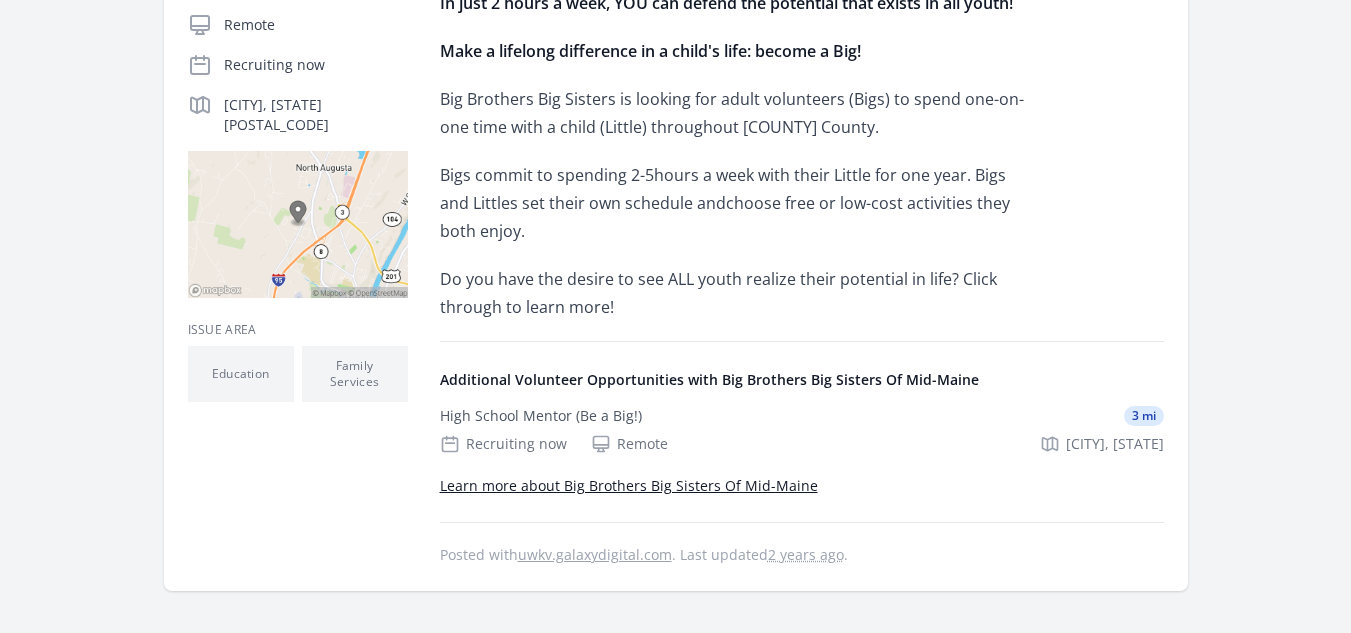 click on "Learn more about Big Brothers Big Sisters Of Mid-Maine" at bounding box center [629, 485] 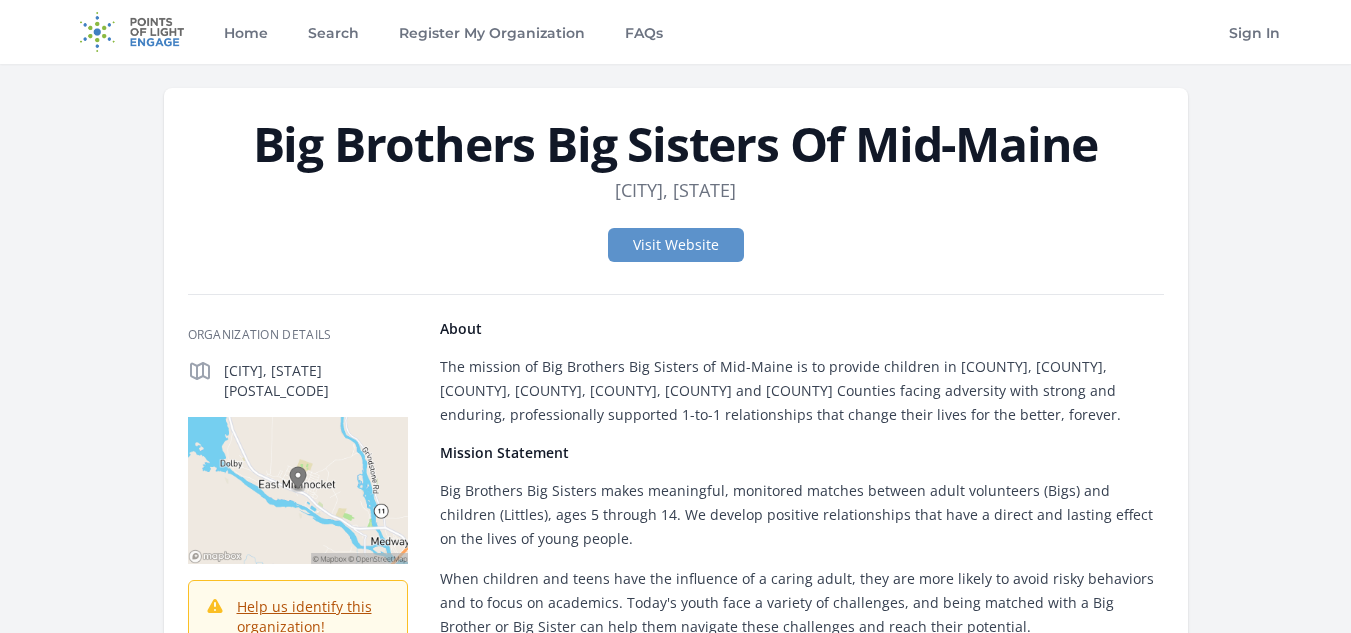 scroll, scrollTop: 0, scrollLeft: 0, axis: both 